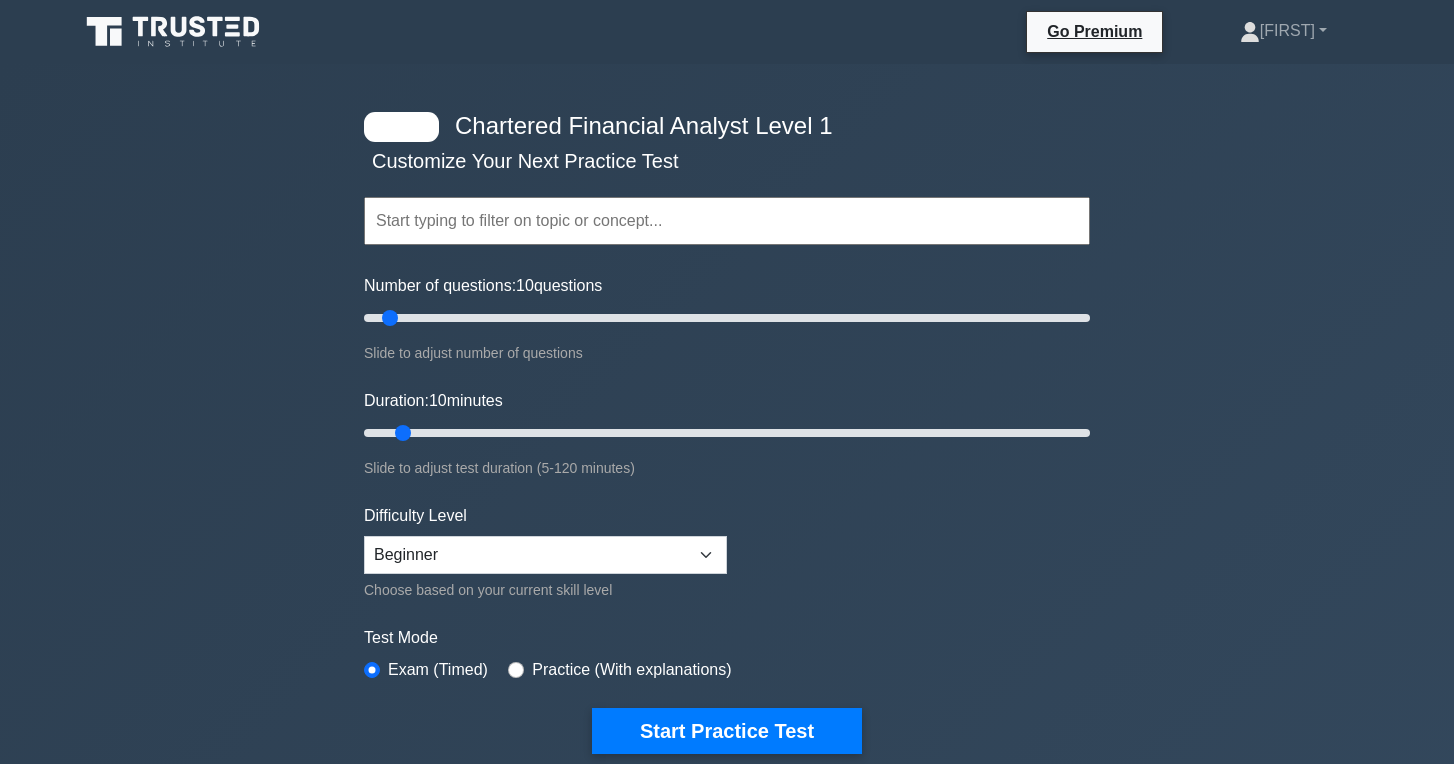 scroll, scrollTop: 0, scrollLeft: 0, axis: both 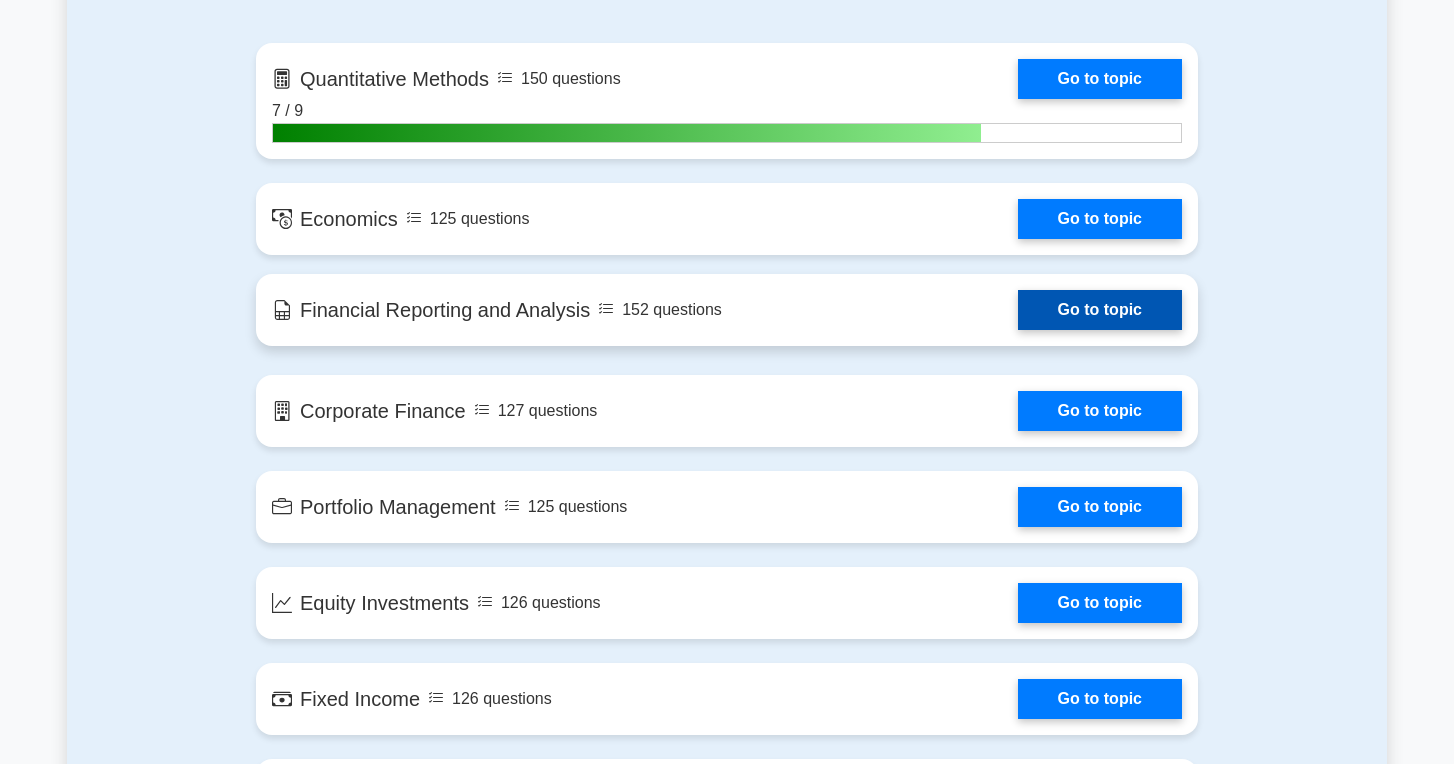 click on "Go to topic" at bounding box center (1100, 310) 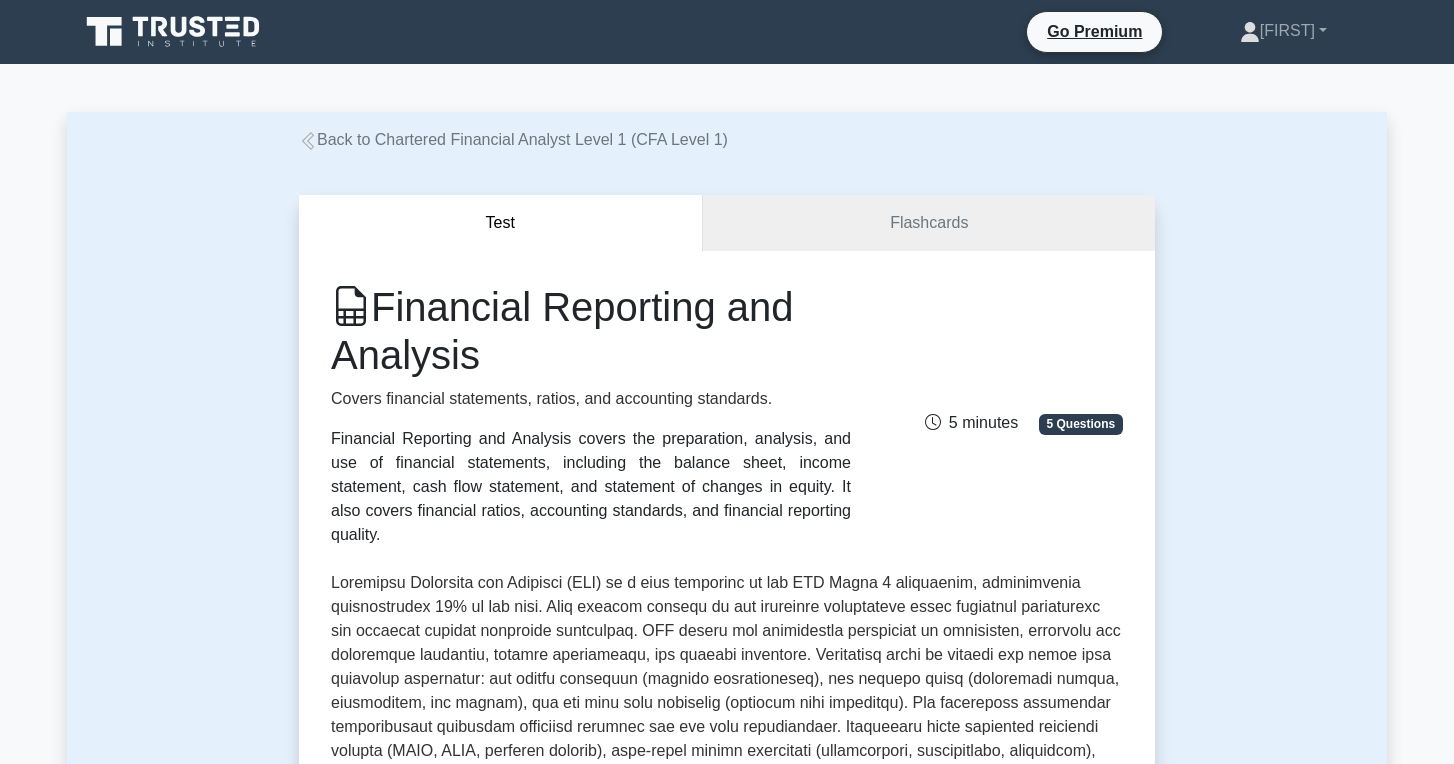 scroll, scrollTop: 0, scrollLeft: 0, axis: both 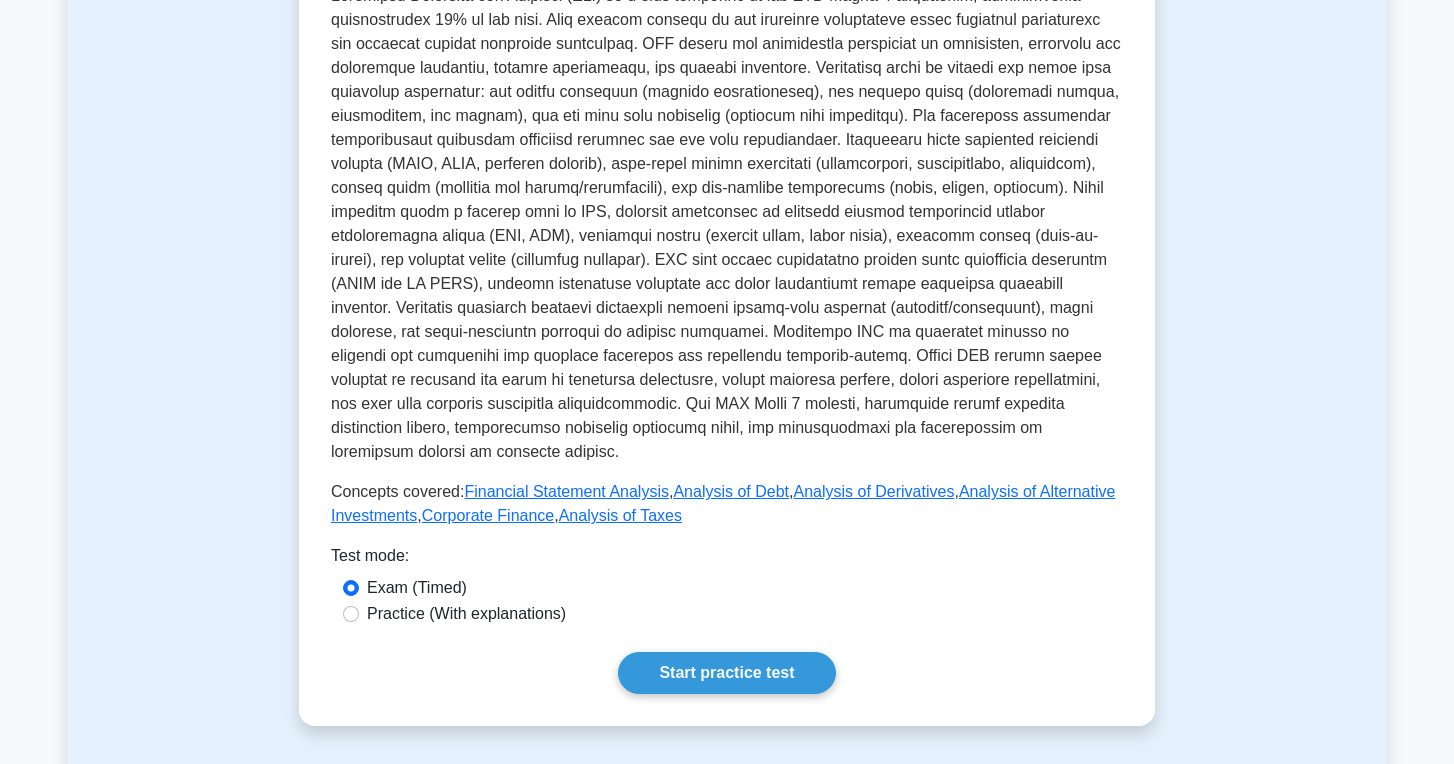 click on "Practice (With explanations)" at bounding box center [466, 614] 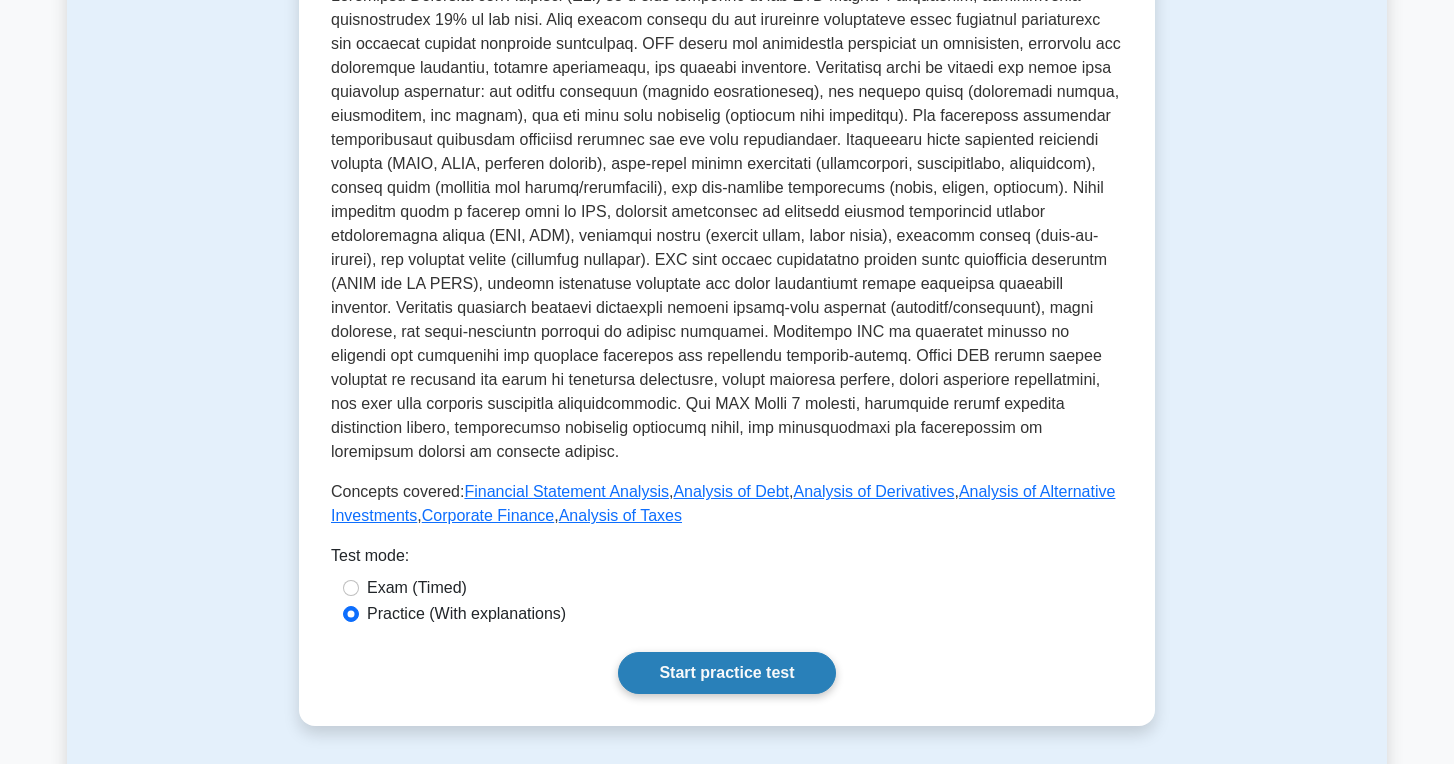 click on "Start practice test" at bounding box center (726, 673) 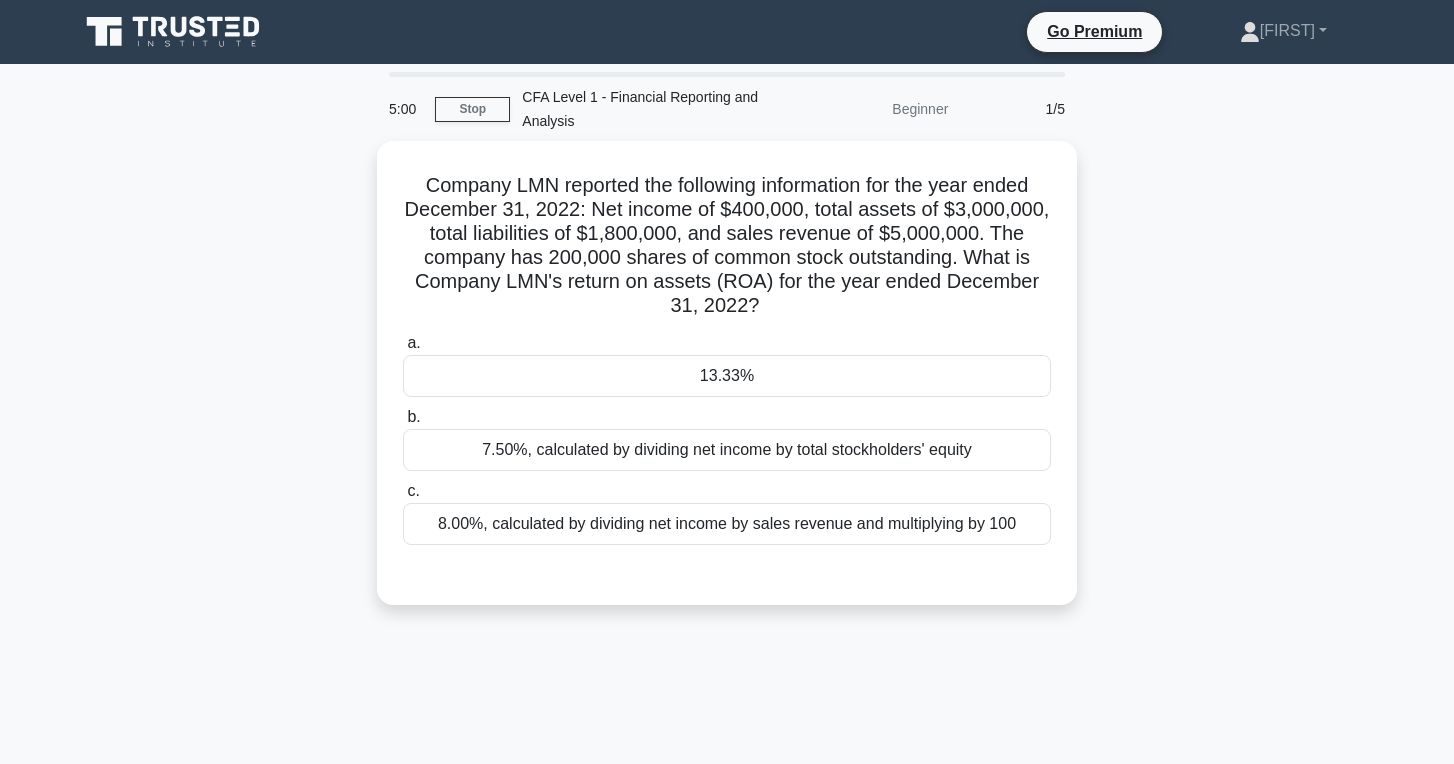 scroll, scrollTop: 0, scrollLeft: 0, axis: both 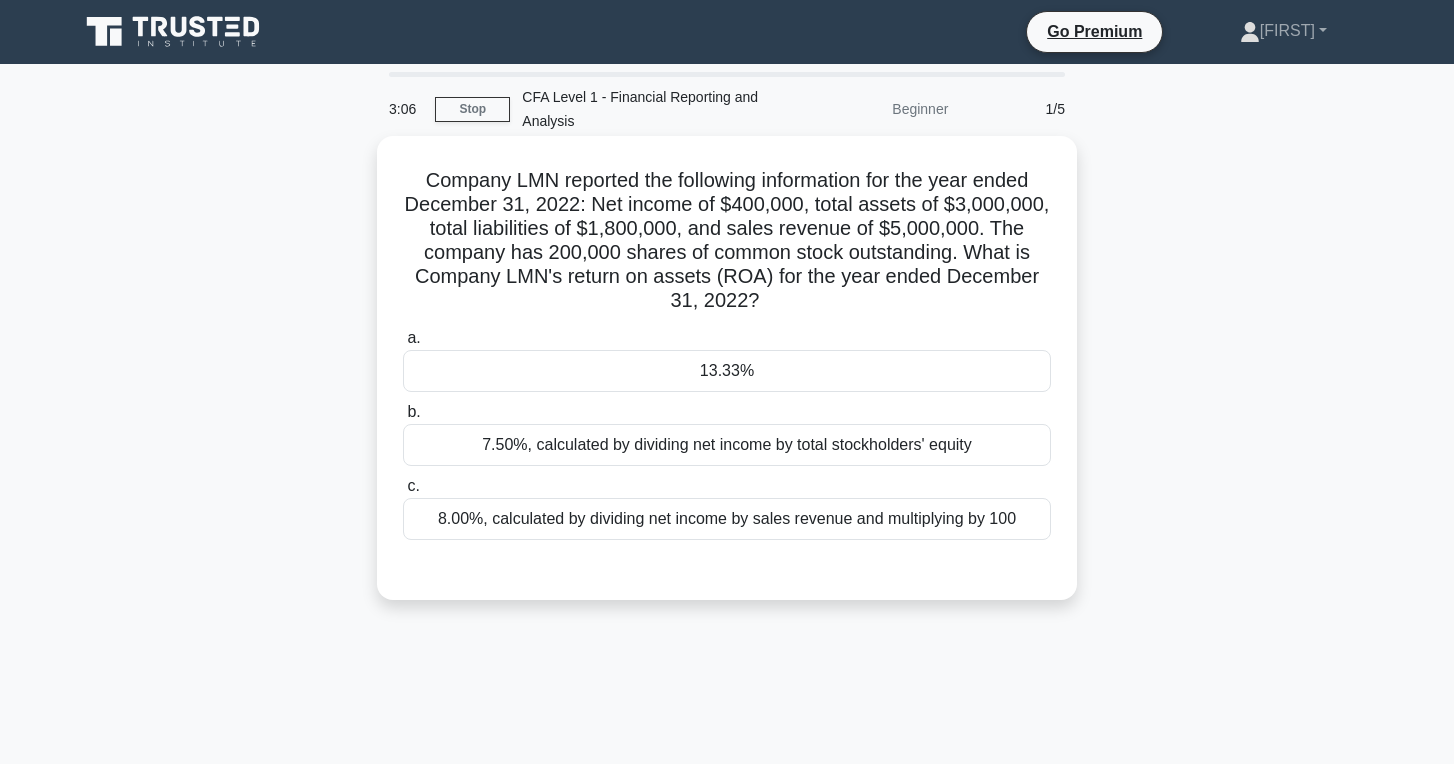 click on "13.33%" at bounding box center (727, 371) 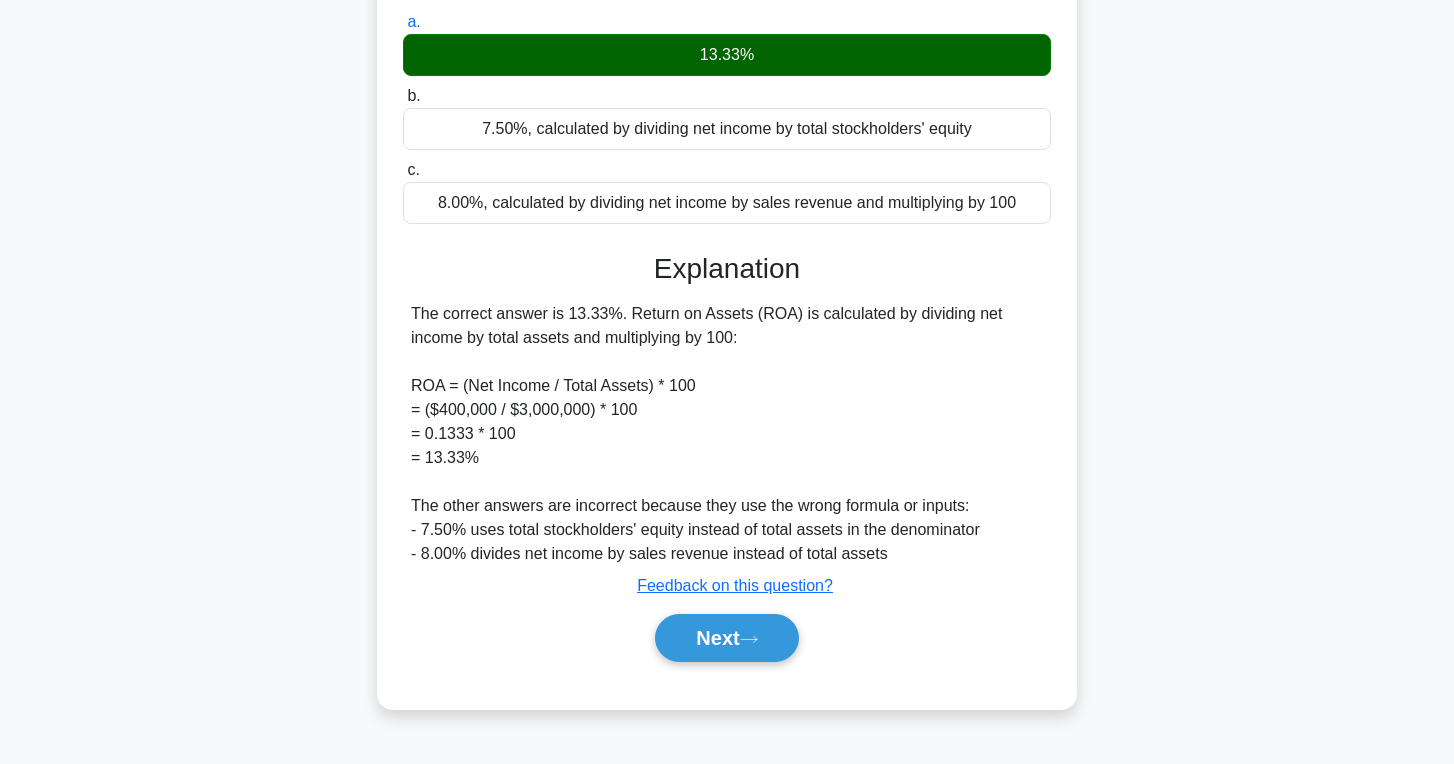 scroll, scrollTop: 316, scrollLeft: 0, axis: vertical 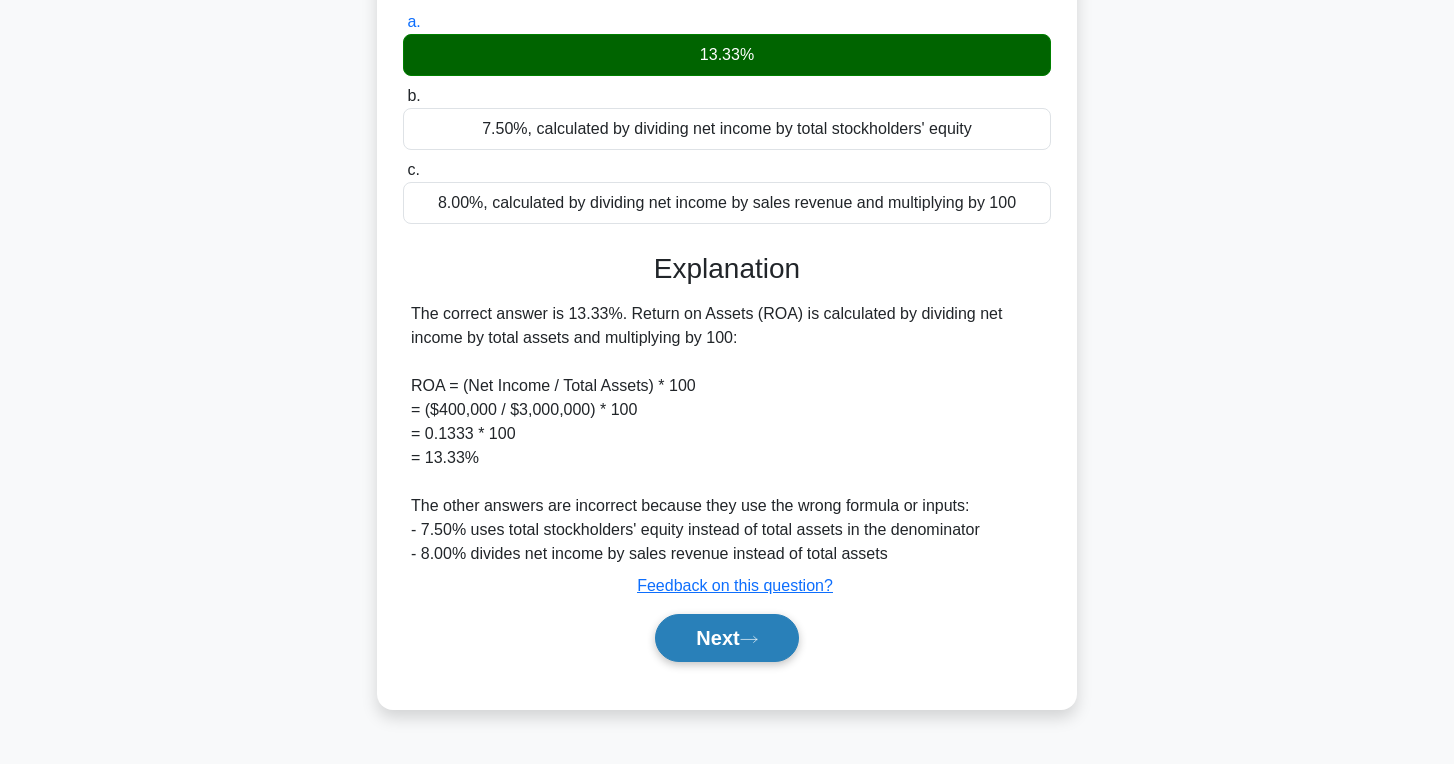 click on "Next" at bounding box center [726, 638] 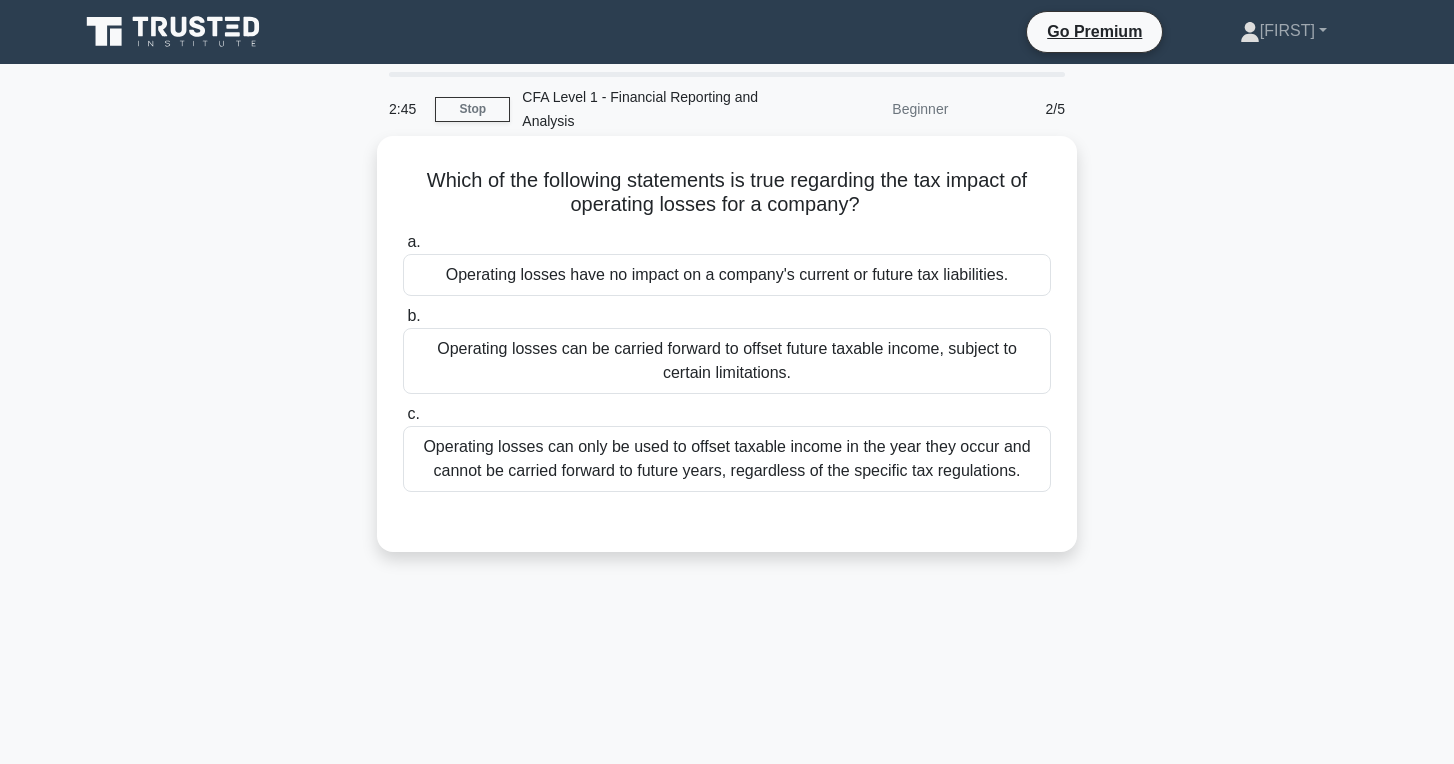 scroll, scrollTop: 0, scrollLeft: 0, axis: both 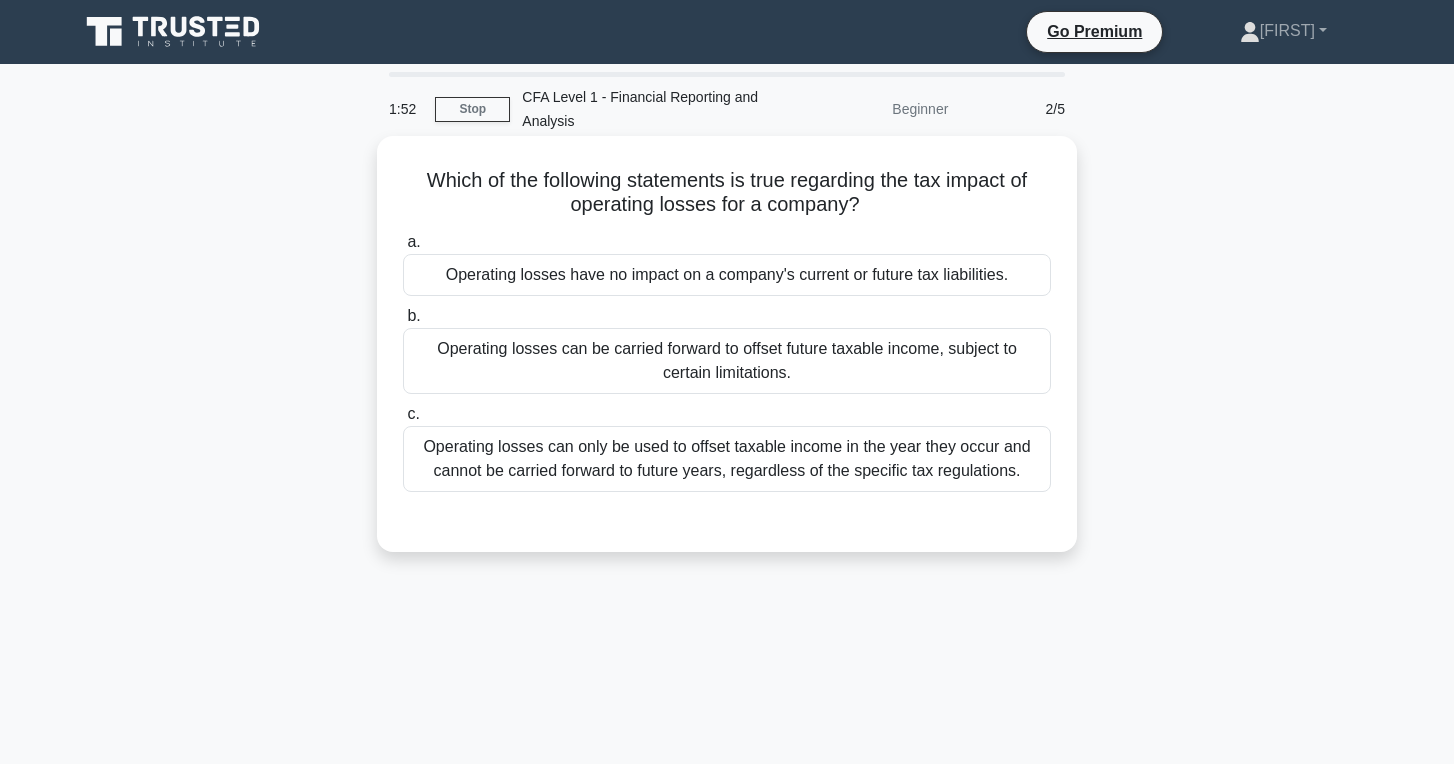 click on "Operating losses can be carried forward to offset future taxable income, subject to certain limitations." at bounding box center (727, 361) 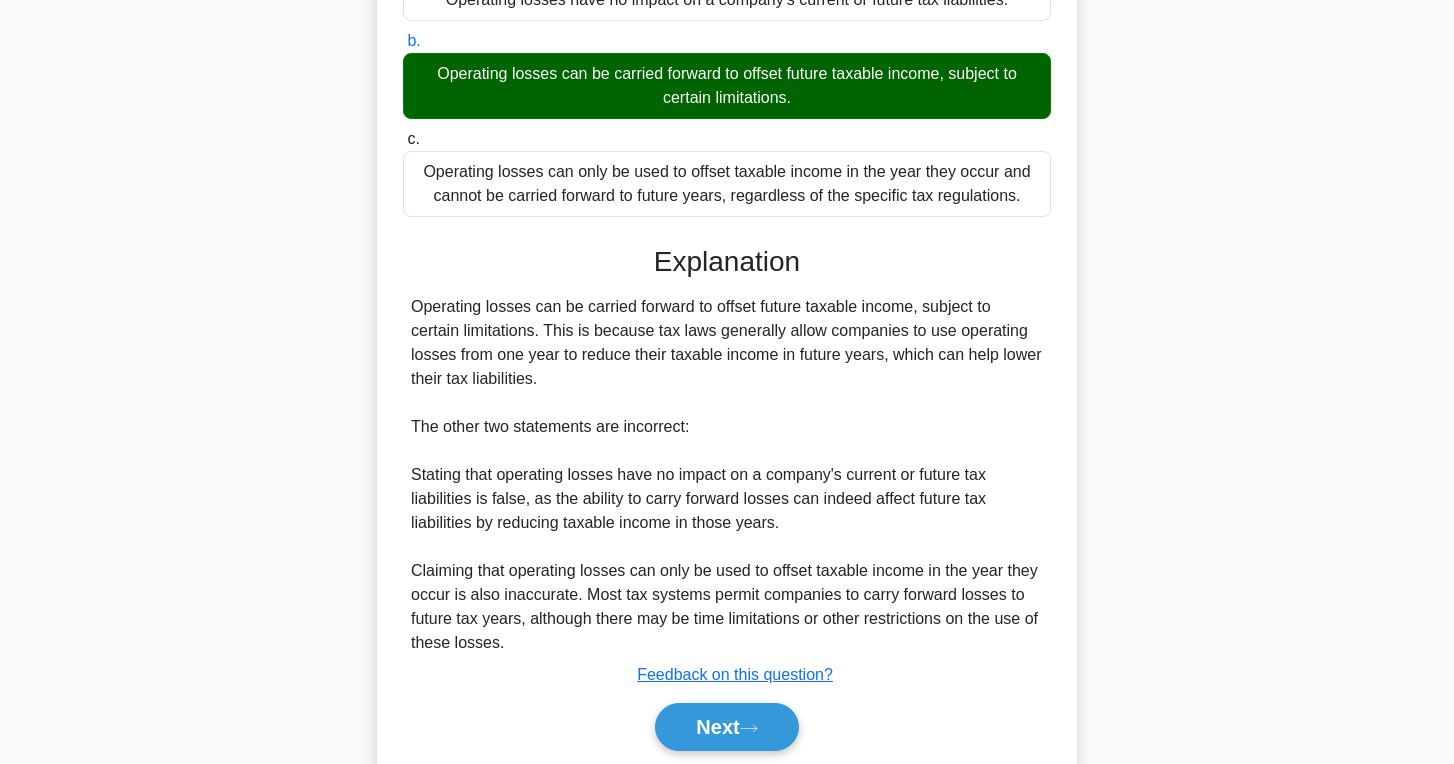 scroll, scrollTop: 322, scrollLeft: 0, axis: vertical 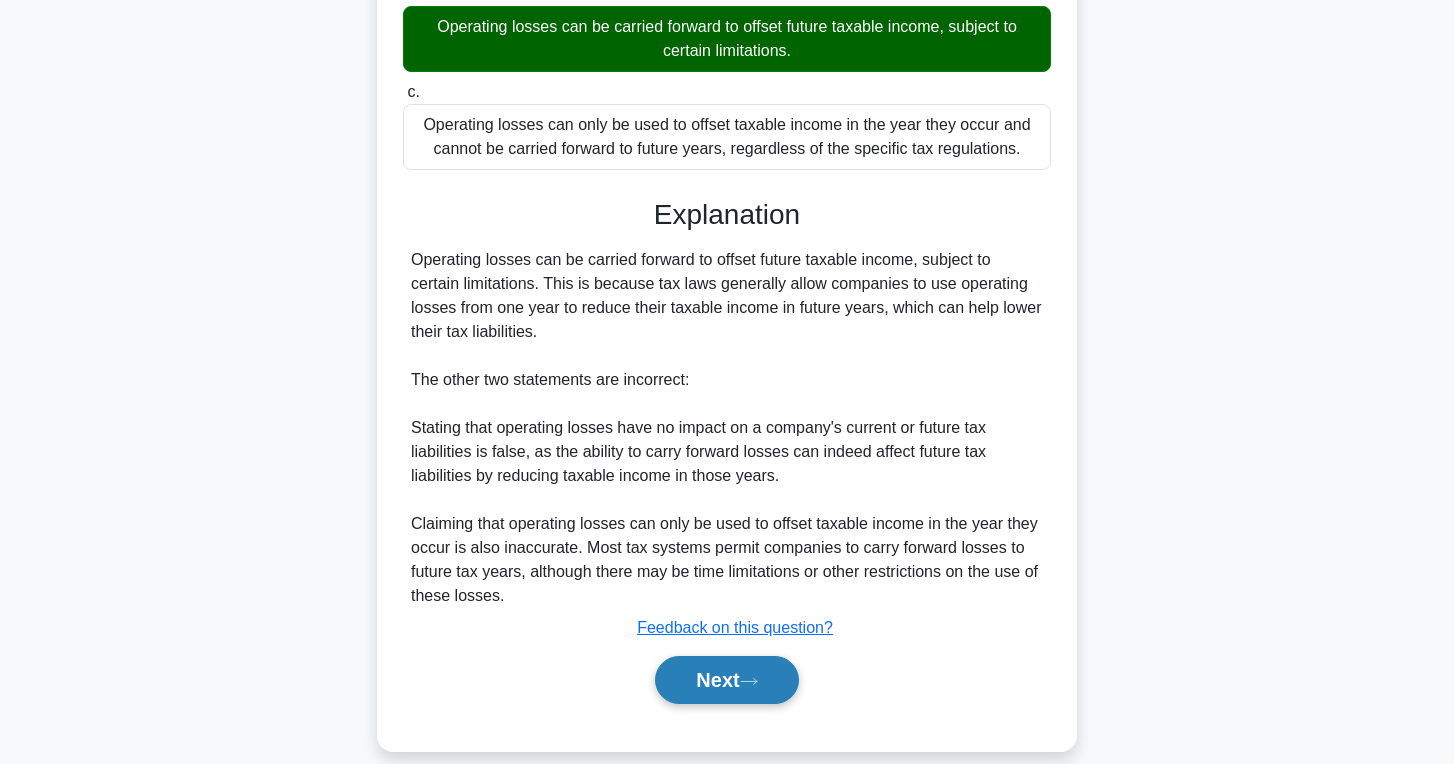 click 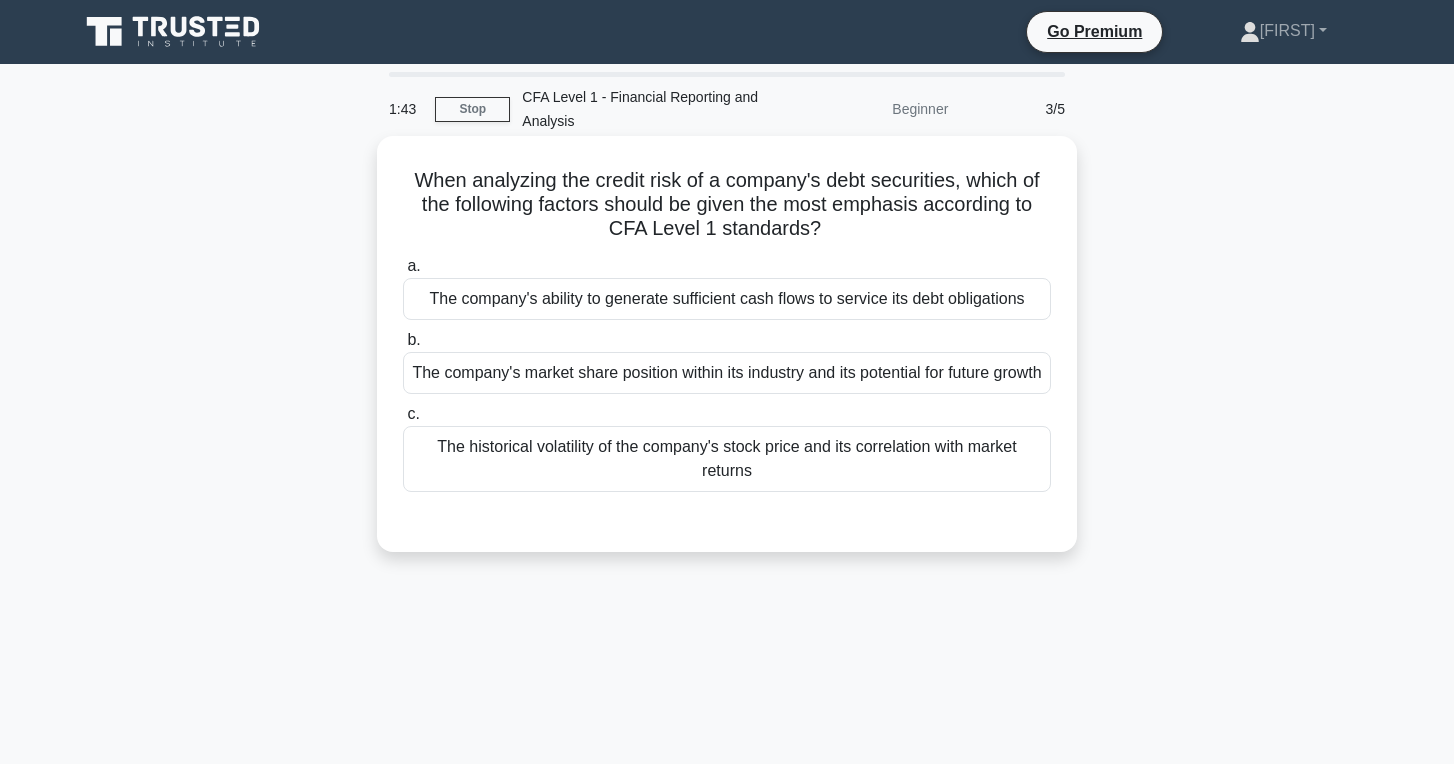 scroll, scrollTop: 0, scrollLeft: 0, axis: both 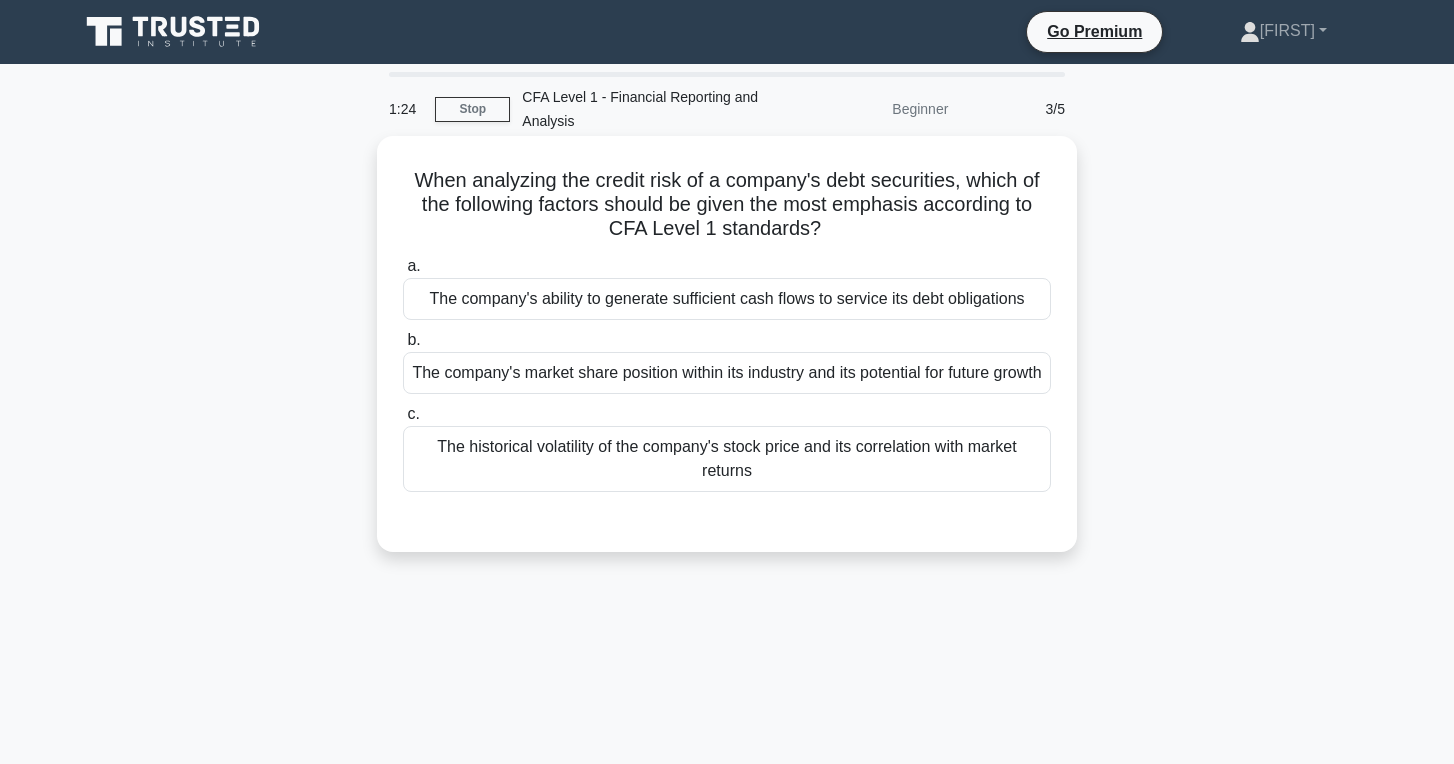 click on "The company's ability to generate sufficient cash flows to service its debt obligations" at bounding box center (727, 299) 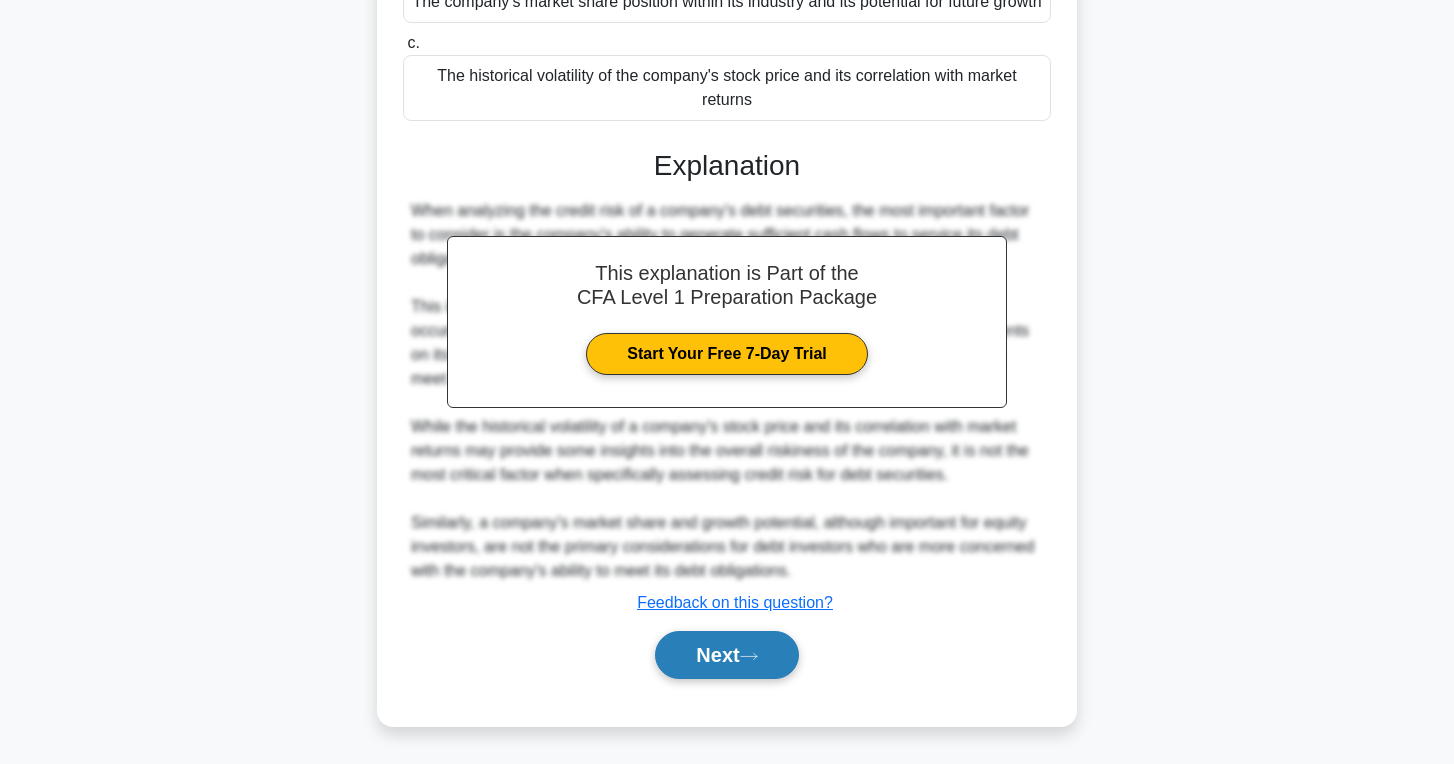 scroll, scrollTop: 395, scrollLeft: 0, axis: vertical 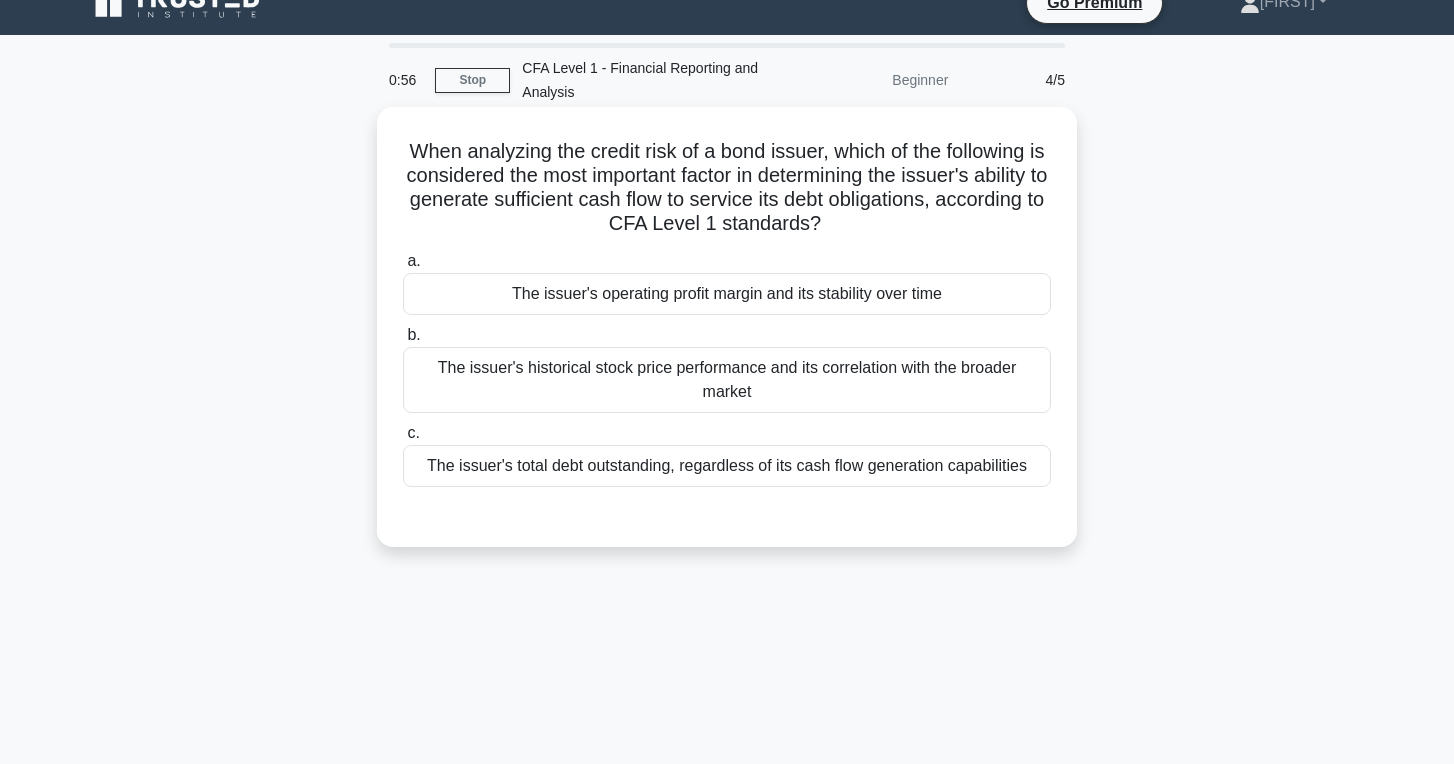 click on "The issuer's operating profit margin and its stability over time" at bounding box center (727, 294) 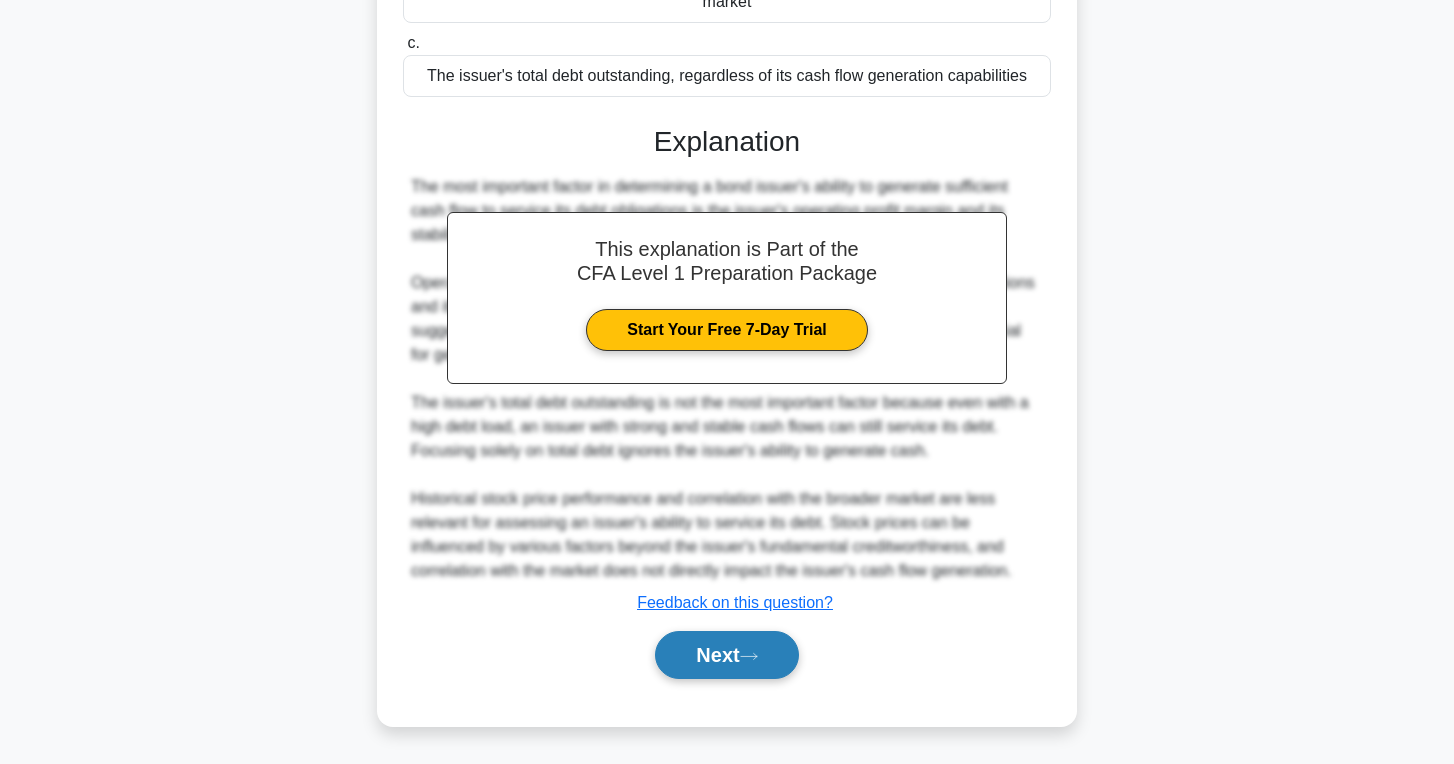 click on "Next" at bounding box center (726, 655) 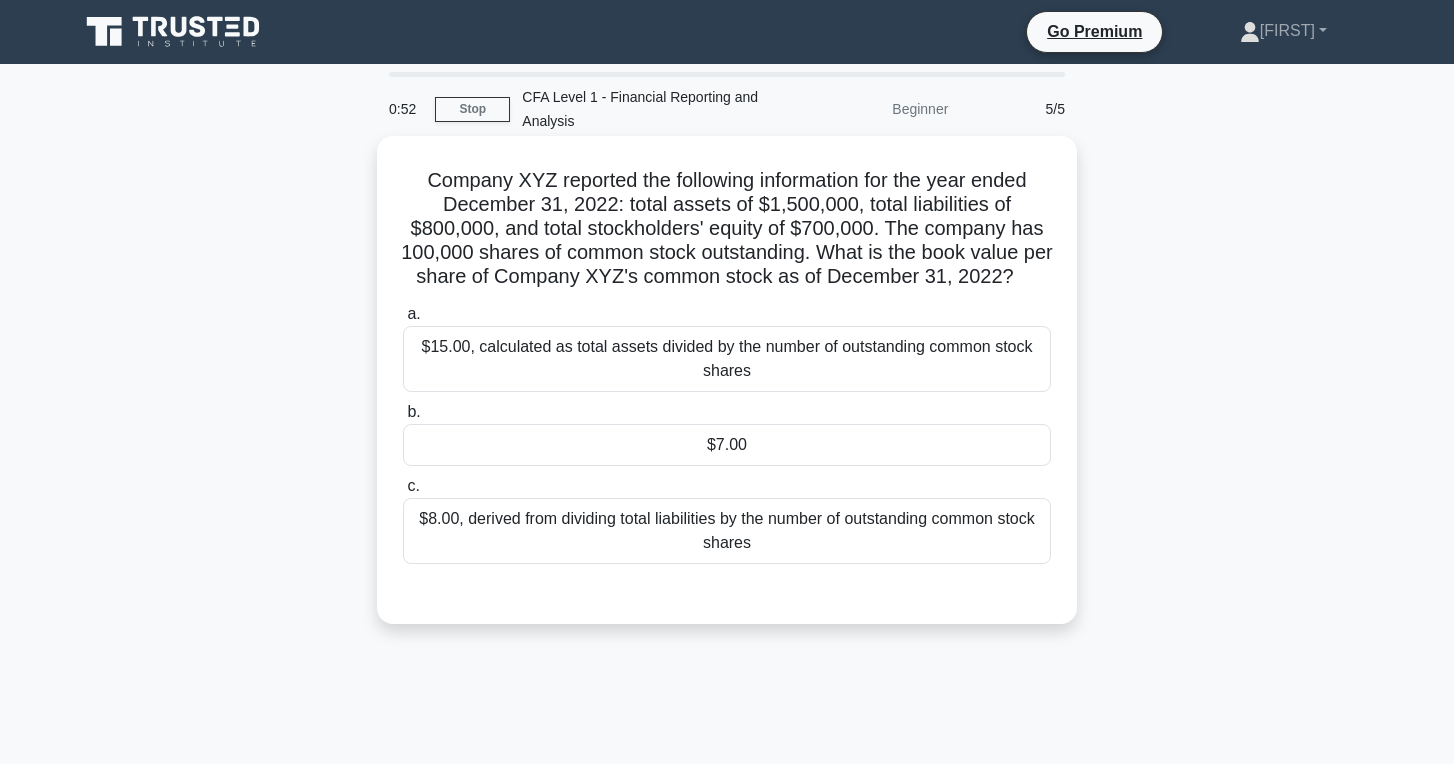 scroll, scrollTop: 0, scrollLeft: 0, axis: both 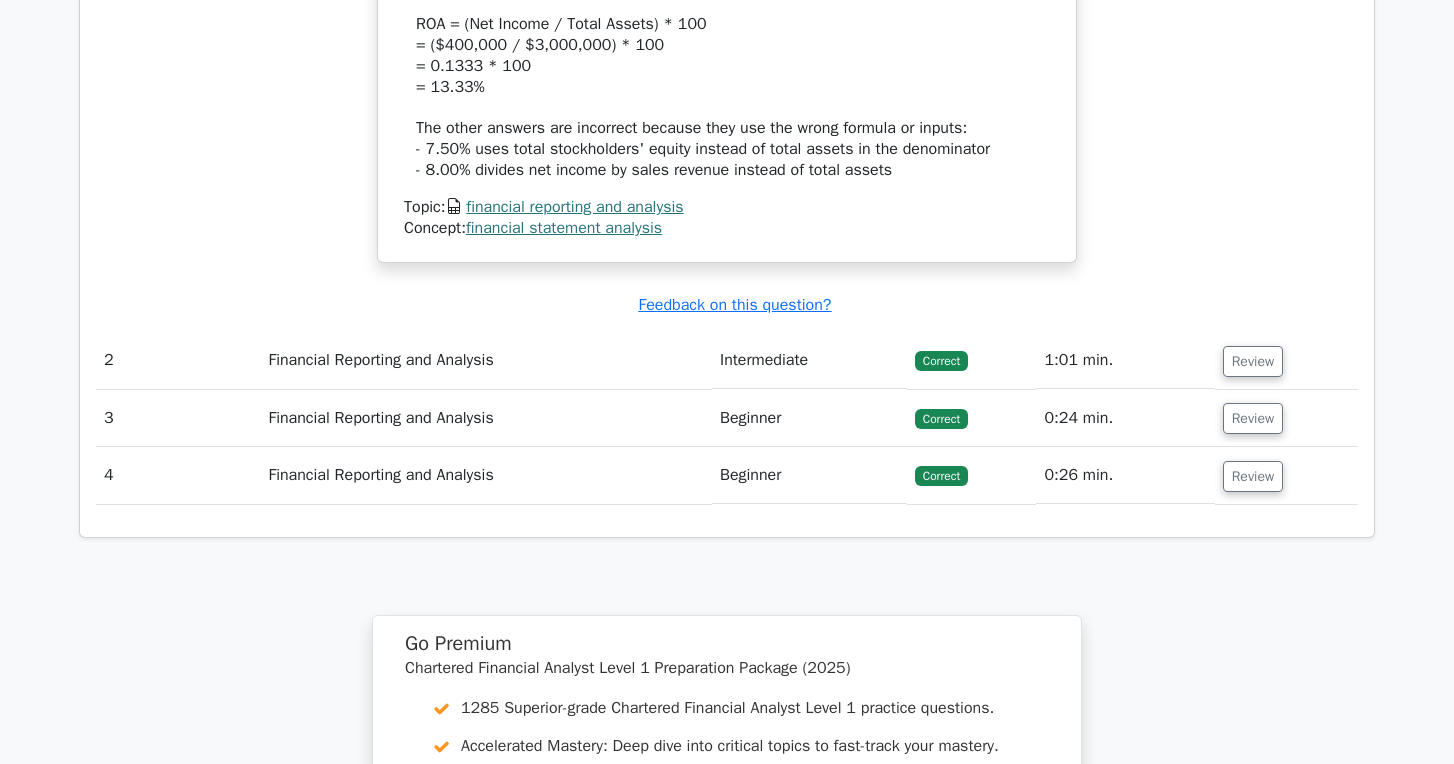click on "Company LMN reported the following information for the year ended December 31, 2022: Net income of $400,000, total assets of $3,000,000, total liabilities of $1,800,000, and sales revenue of $5,000,000. The company has 200,000 shares of common stock outstanding. What is Company LMN's return on assets (ROA) for the year ended December 31, 2022?
a.
13.33%
b." at bounding box center [727, -111] 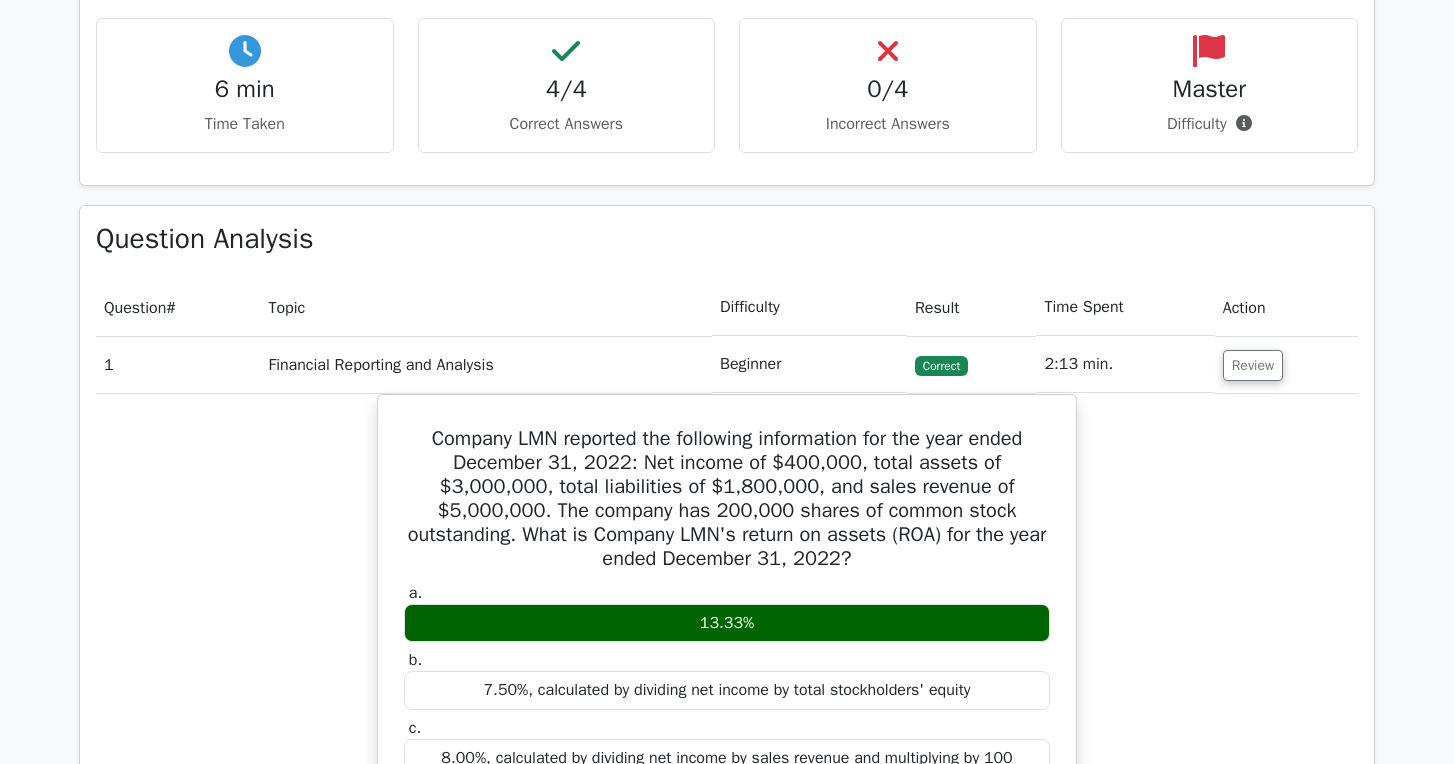 scroll, scrollTop: 1121, scrollLeft: 0, axis: vertical 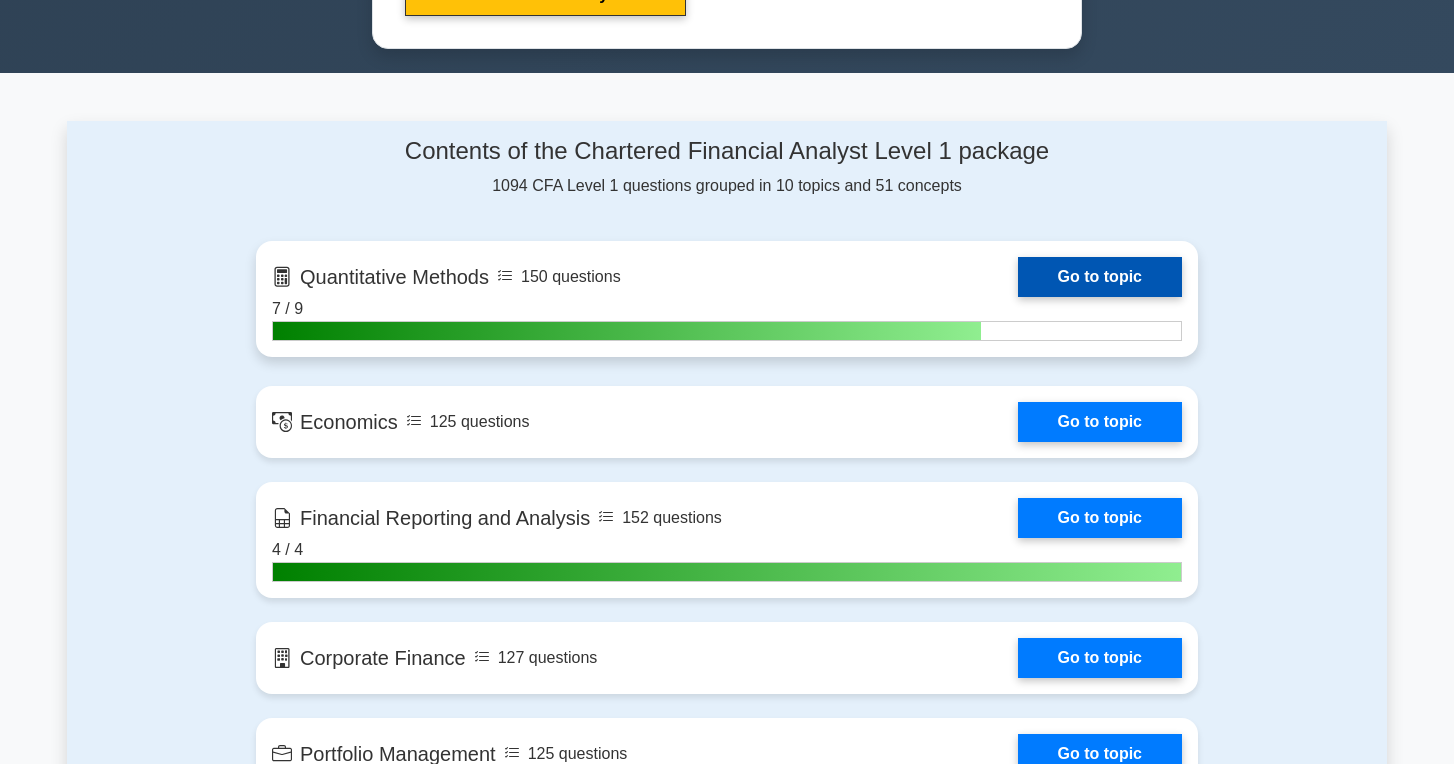 click on "Go to topic" at bounding box center (1100, 277) 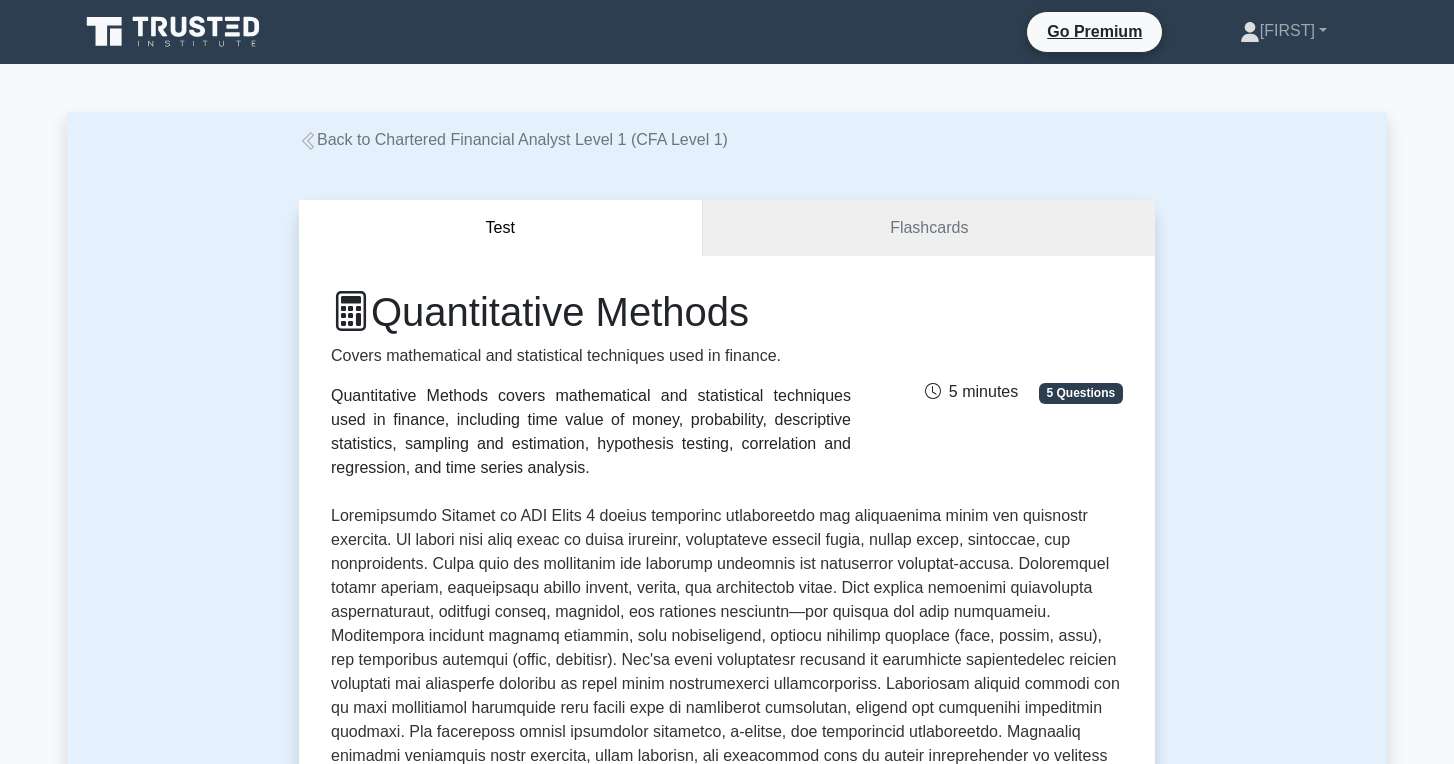 scroll, scrollTop: 0, scrollLeft: 0, axis: both 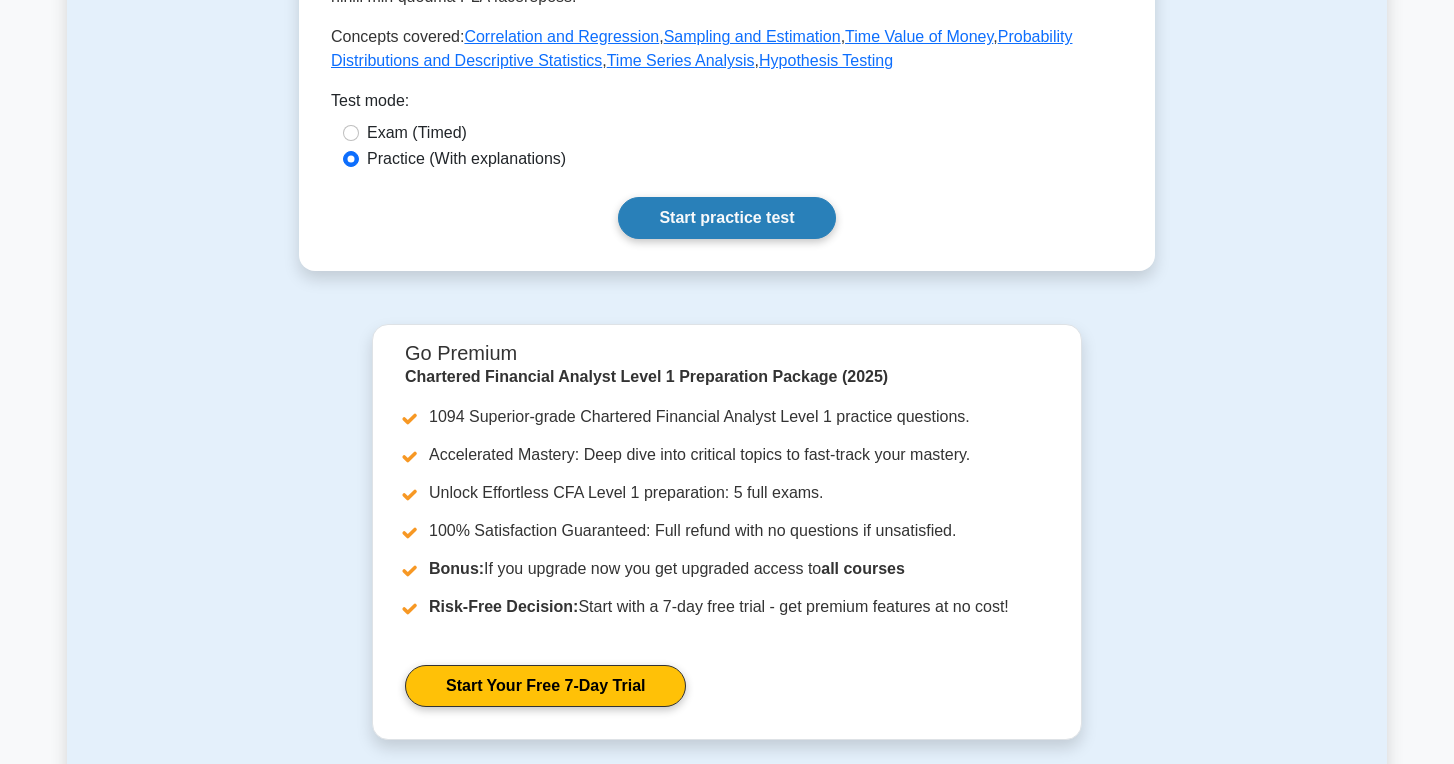 click on "Start practice test" at bounding box center (726, 218) 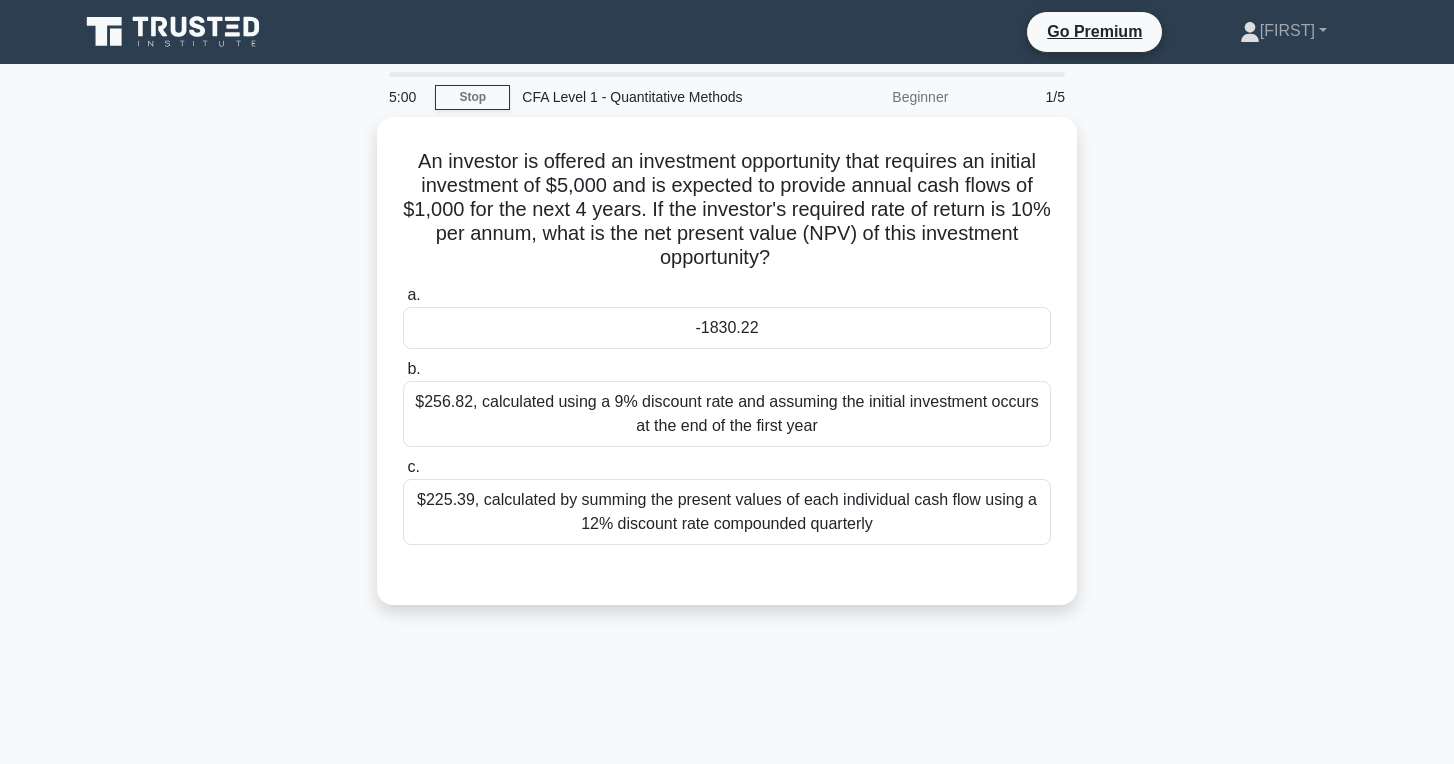 scroll, scrollTop: 0, scrollLeft: 0, axis: both 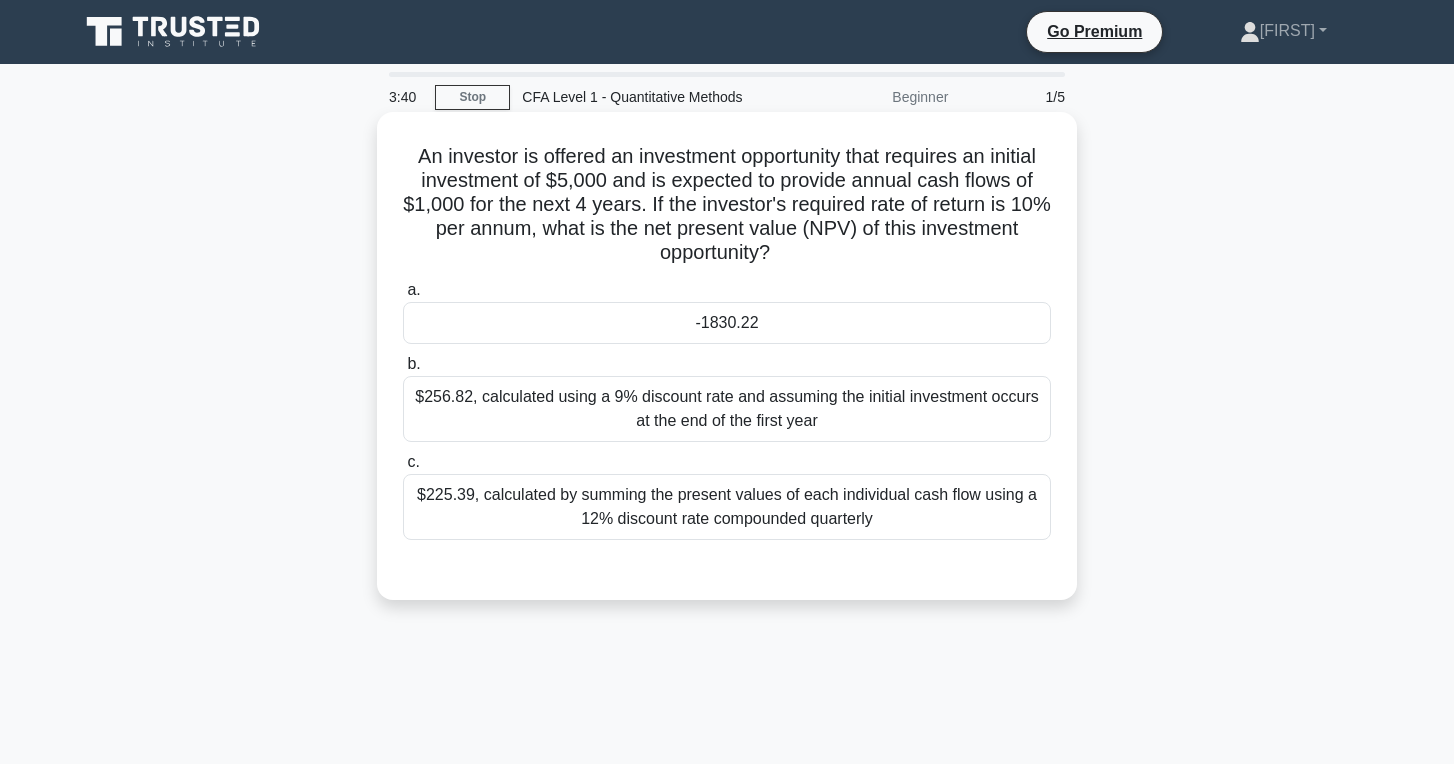 click on "-1830.22" at bounding box center (727, 323) 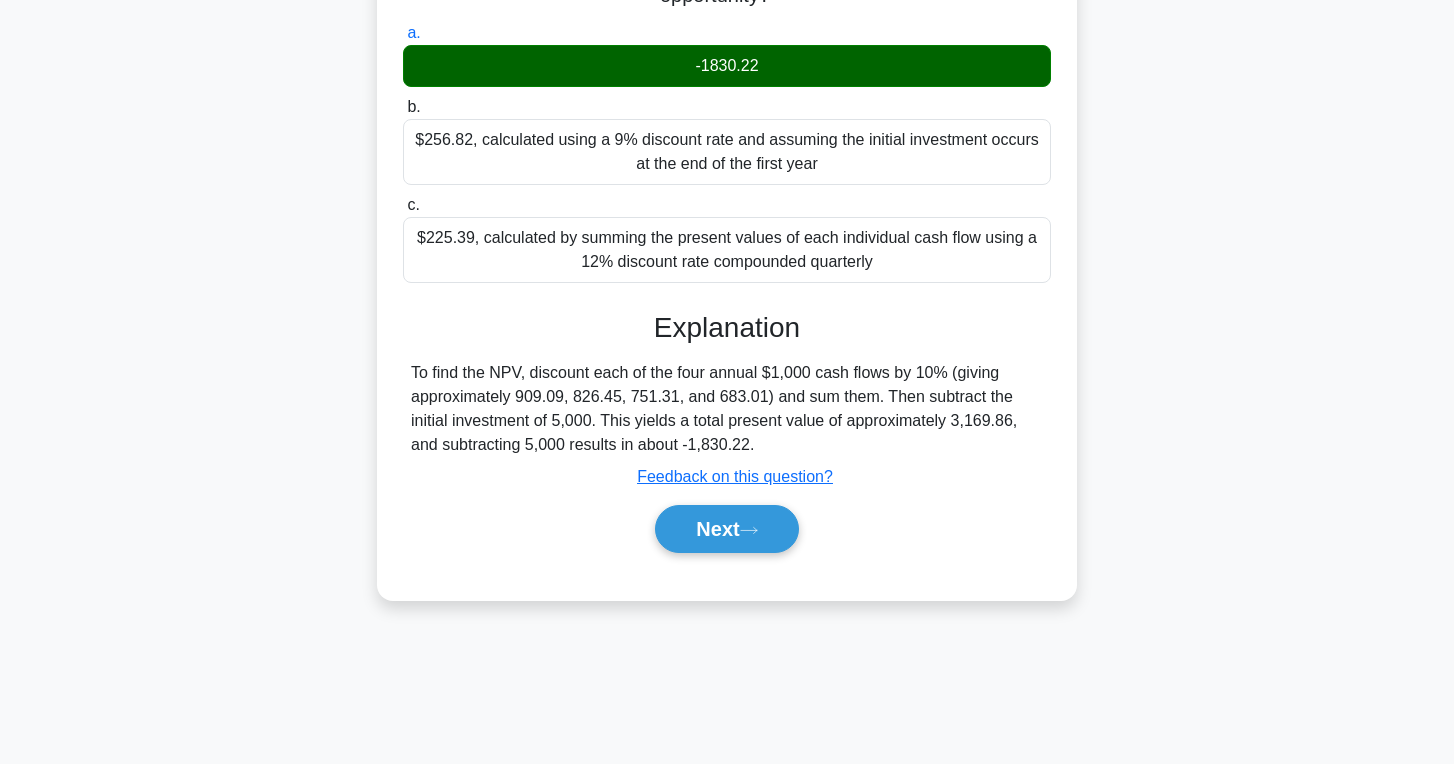scroll, scrollTop: 261, scrollLeft: 0, axis: vertical 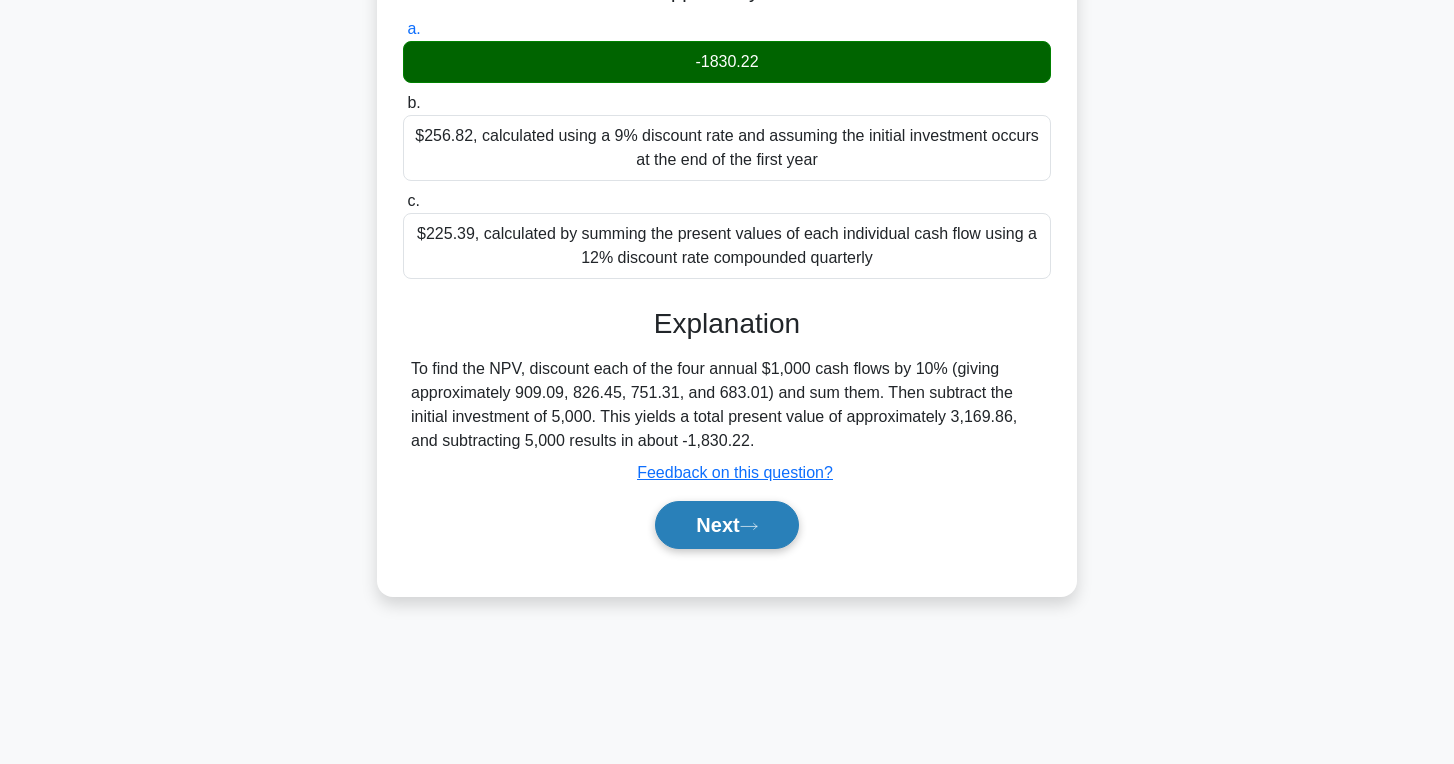 click on "Next" at bounding box center (726, 525) 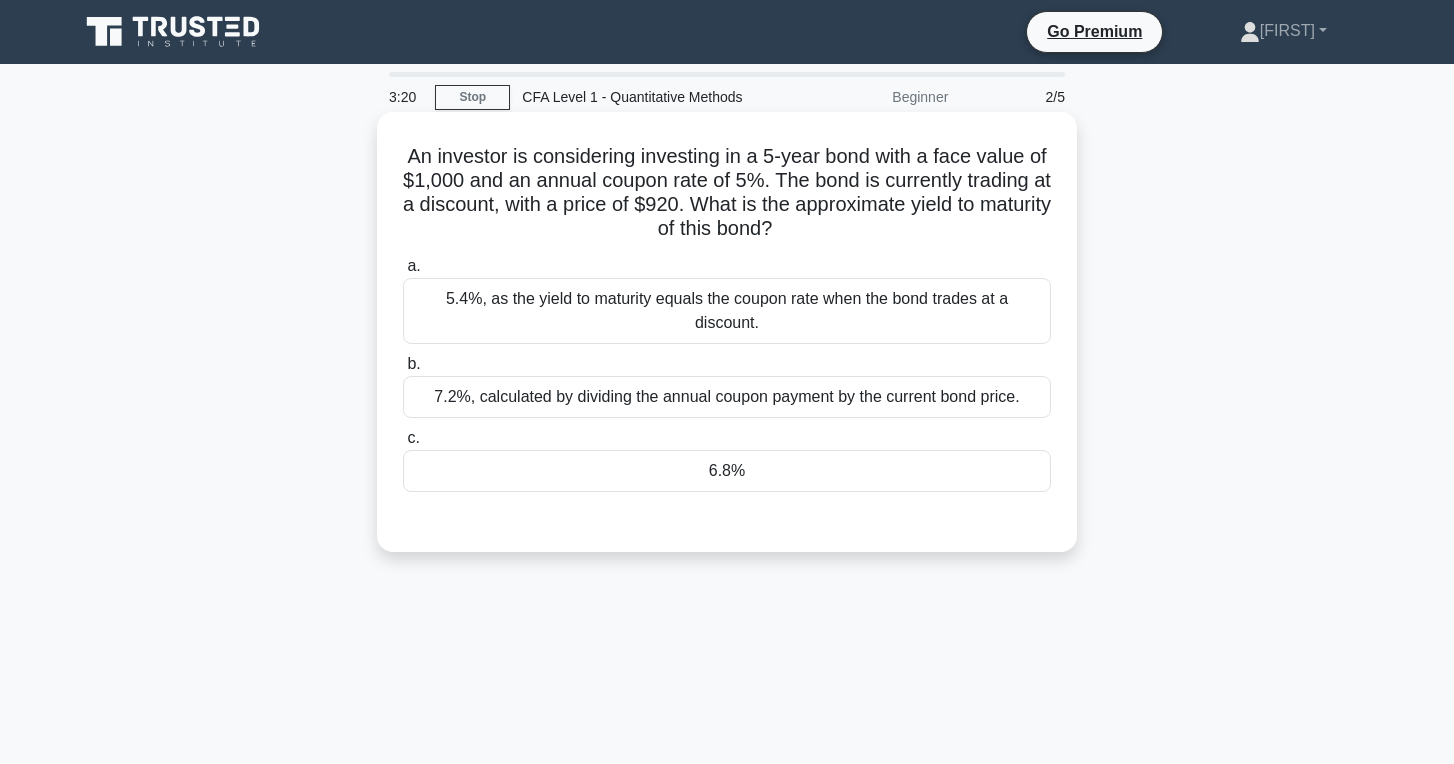 scroll, scrollTop: 0, scrollLeft: 0, axis: both 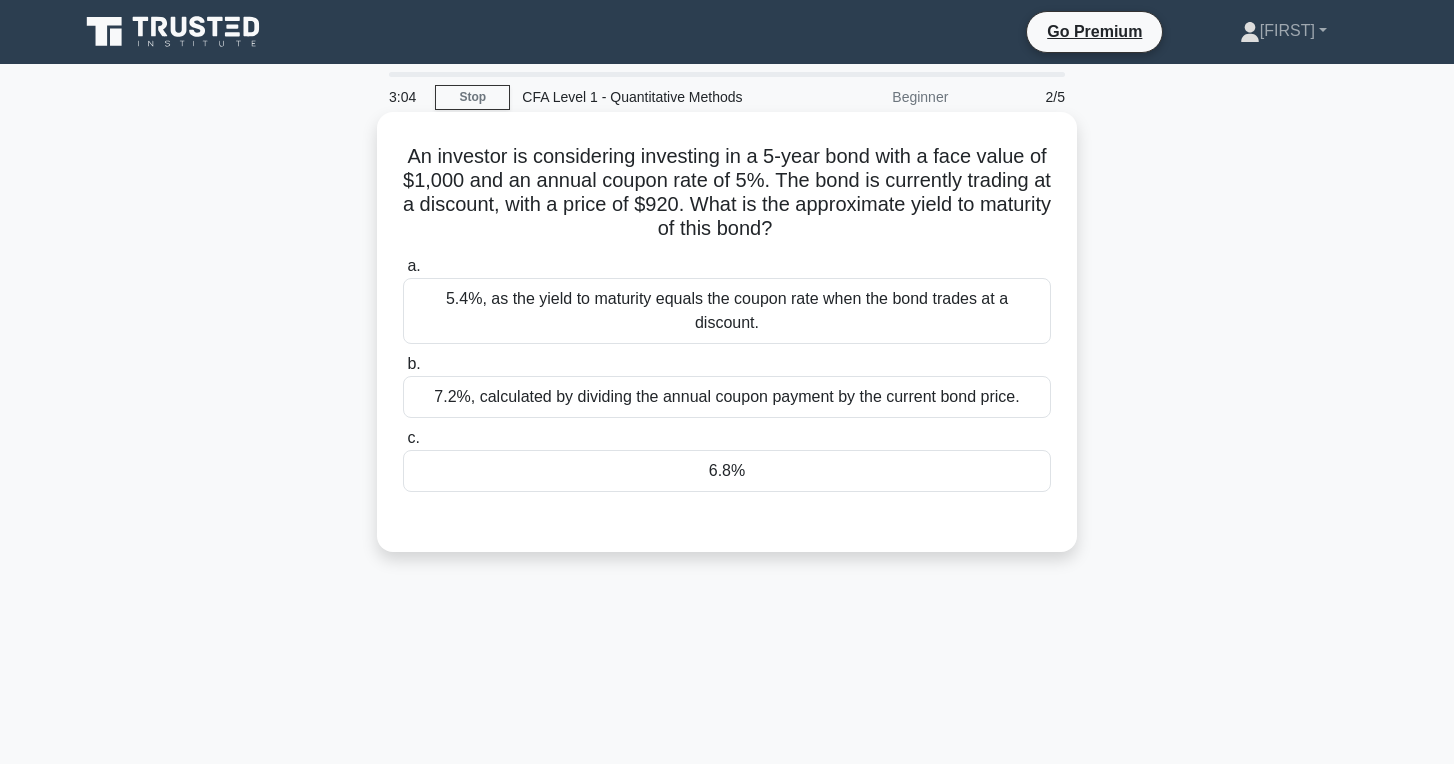 click on "6.8%" at bounding box center [727, 471] 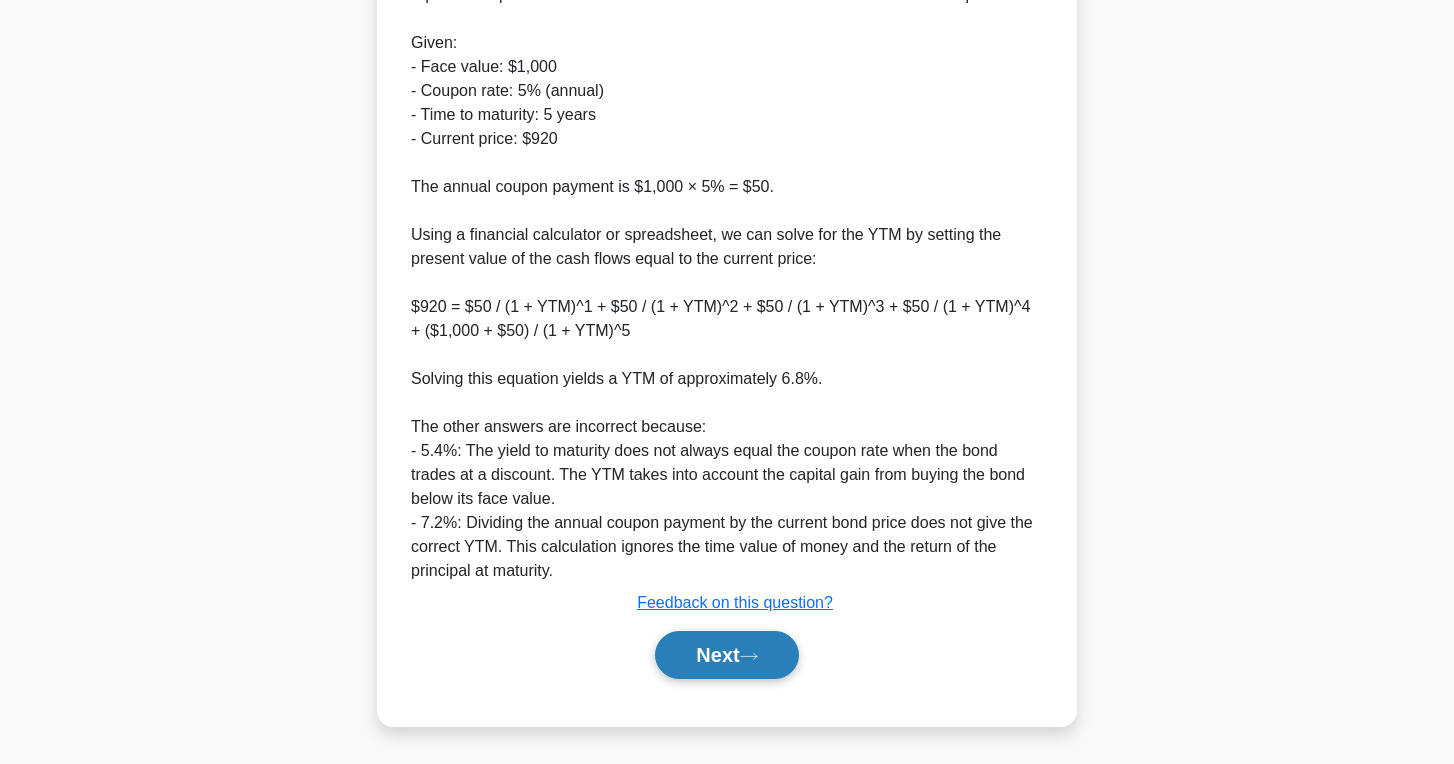 scroll, scrollTop: 659, scrollLeft: 0, axis: vertical 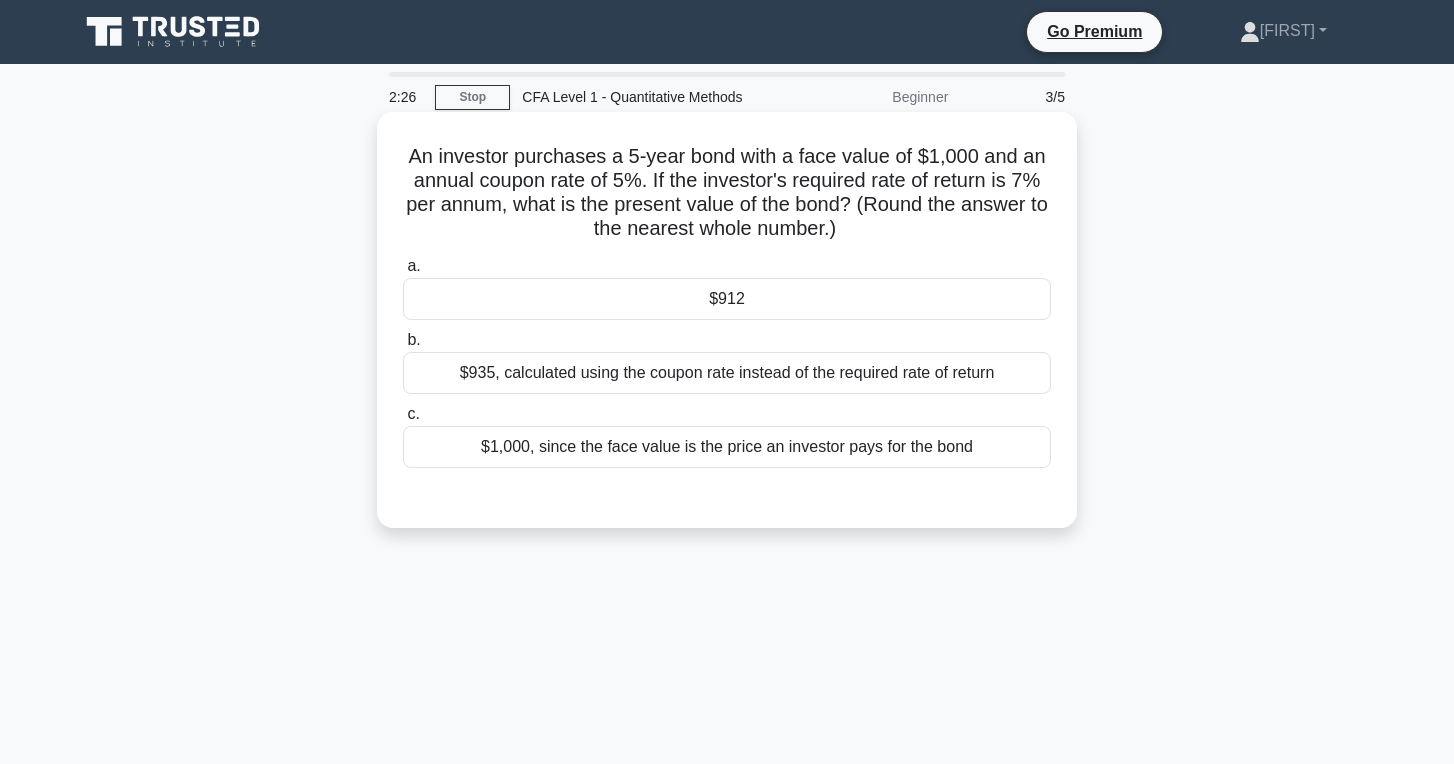 click on "$912" at bounding box center [727, 299] 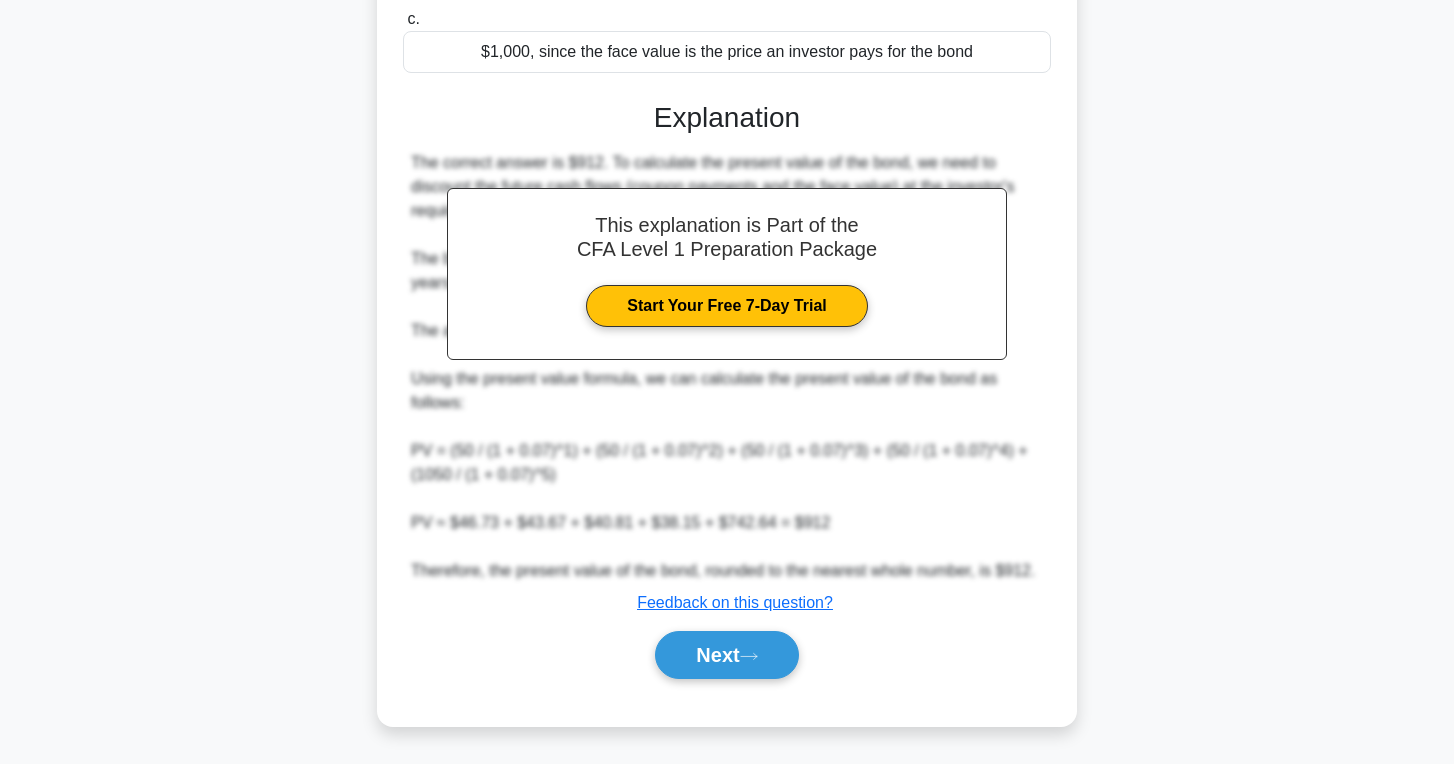 scroll, scrollTop: 395, scrollLeft: 0, axis: vertical 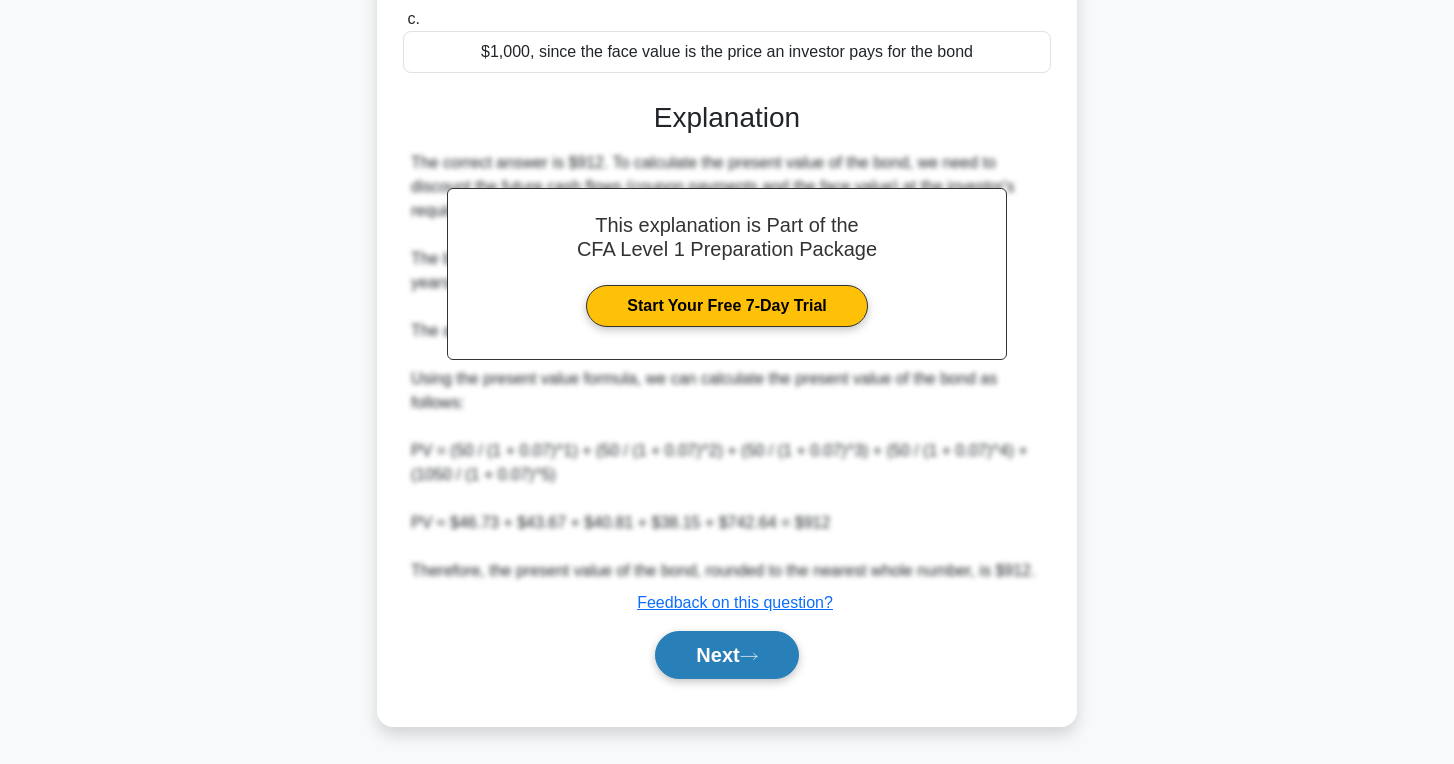 click on "Next" at bounding box center (726, 655) 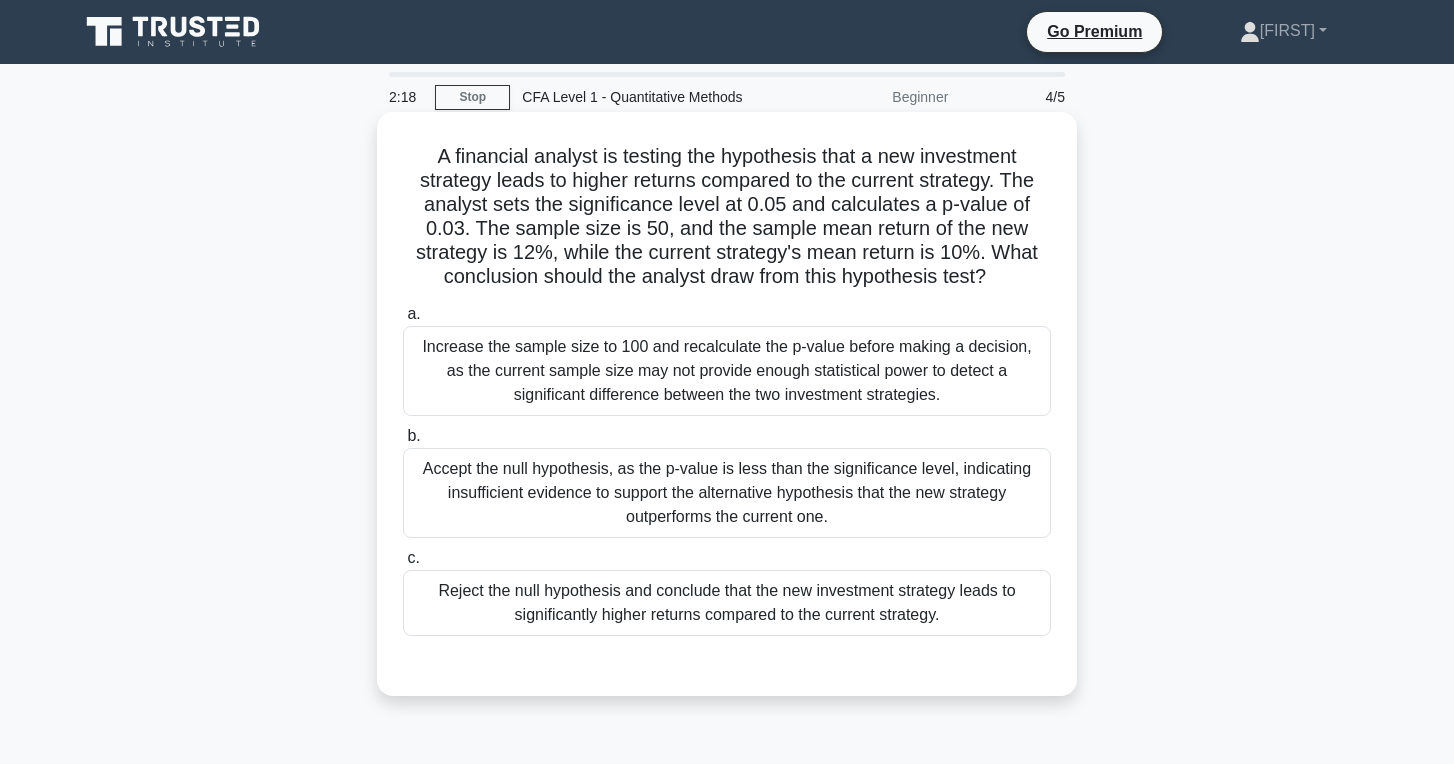scroll, scrollTop: 0, scrollLeft: 0, axis: both 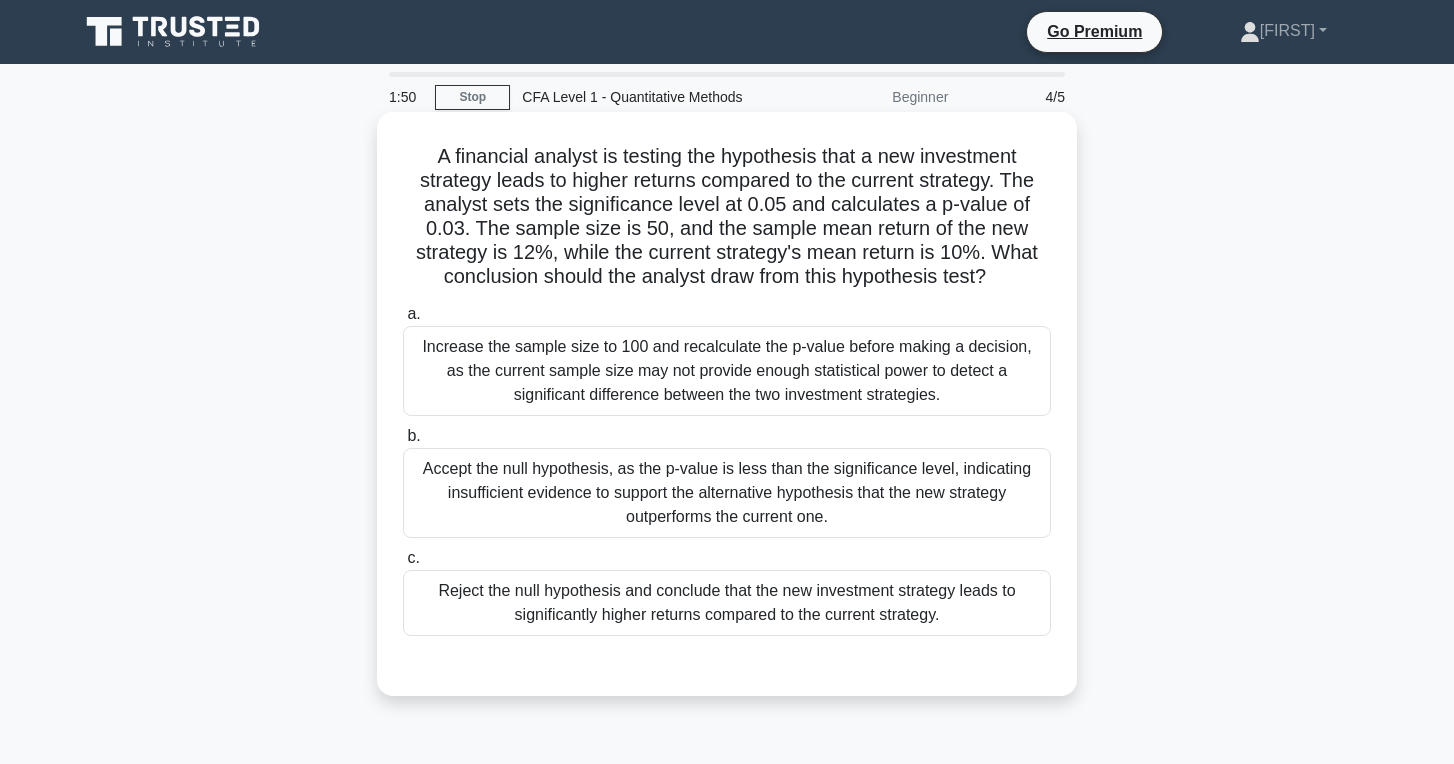 click on "Increase the sample size to 100 and recalculate the p-value before making a decision, as the current sample size may not provide enough statistical power to detect a significant difference between the two investment strategies." at bounding box center (727, 371) 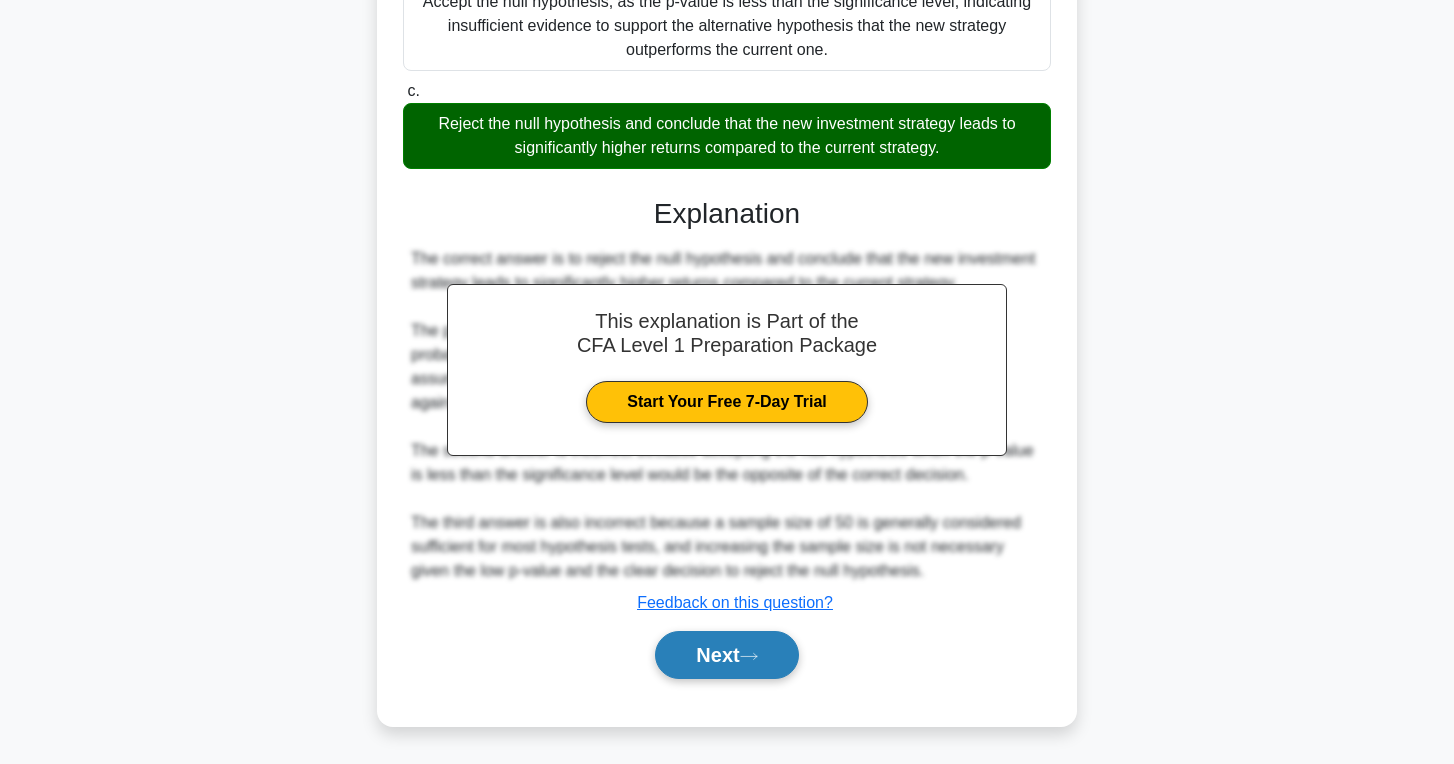 click on "Next" at bounding box center [726, 655] 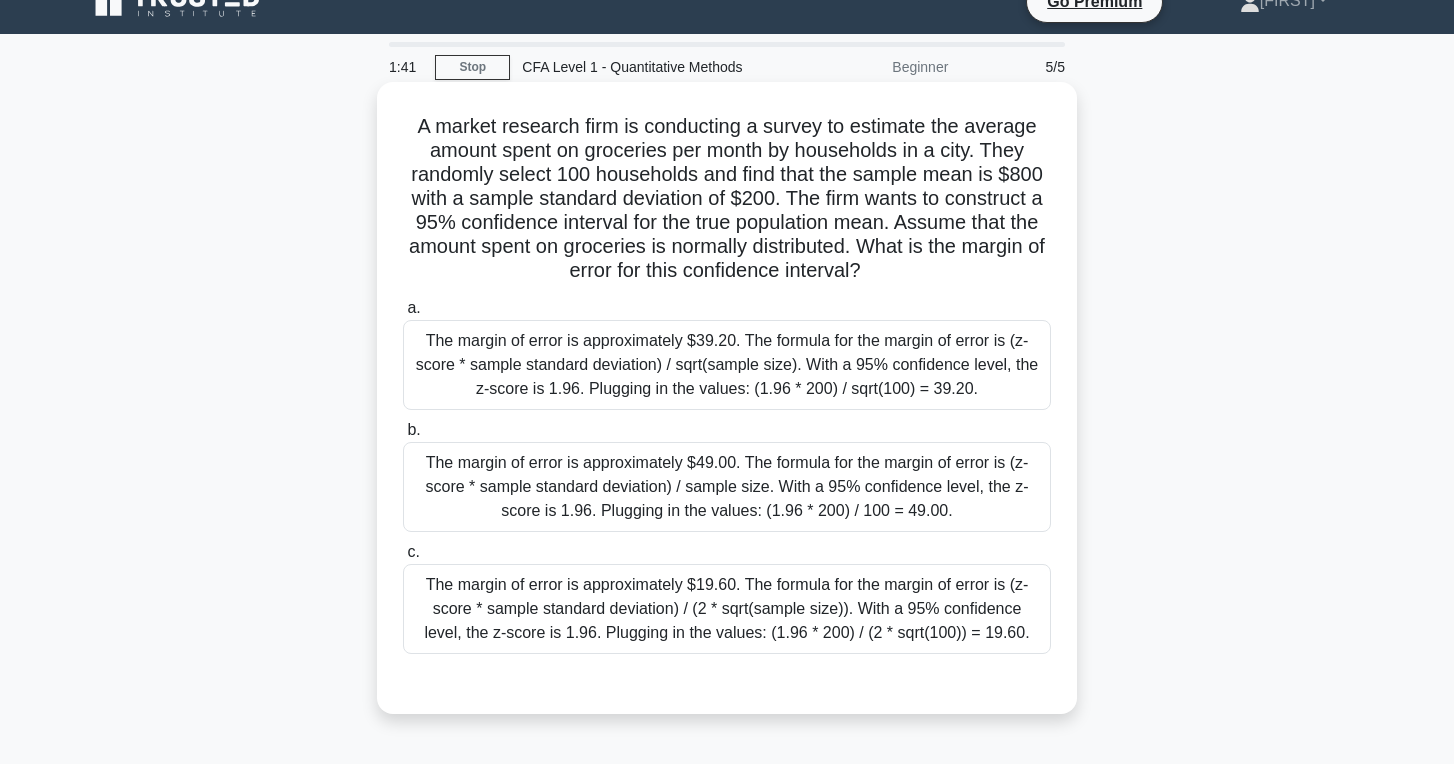 scroll, scrollTop: 36, scrollLeft: 0, axis: vertical 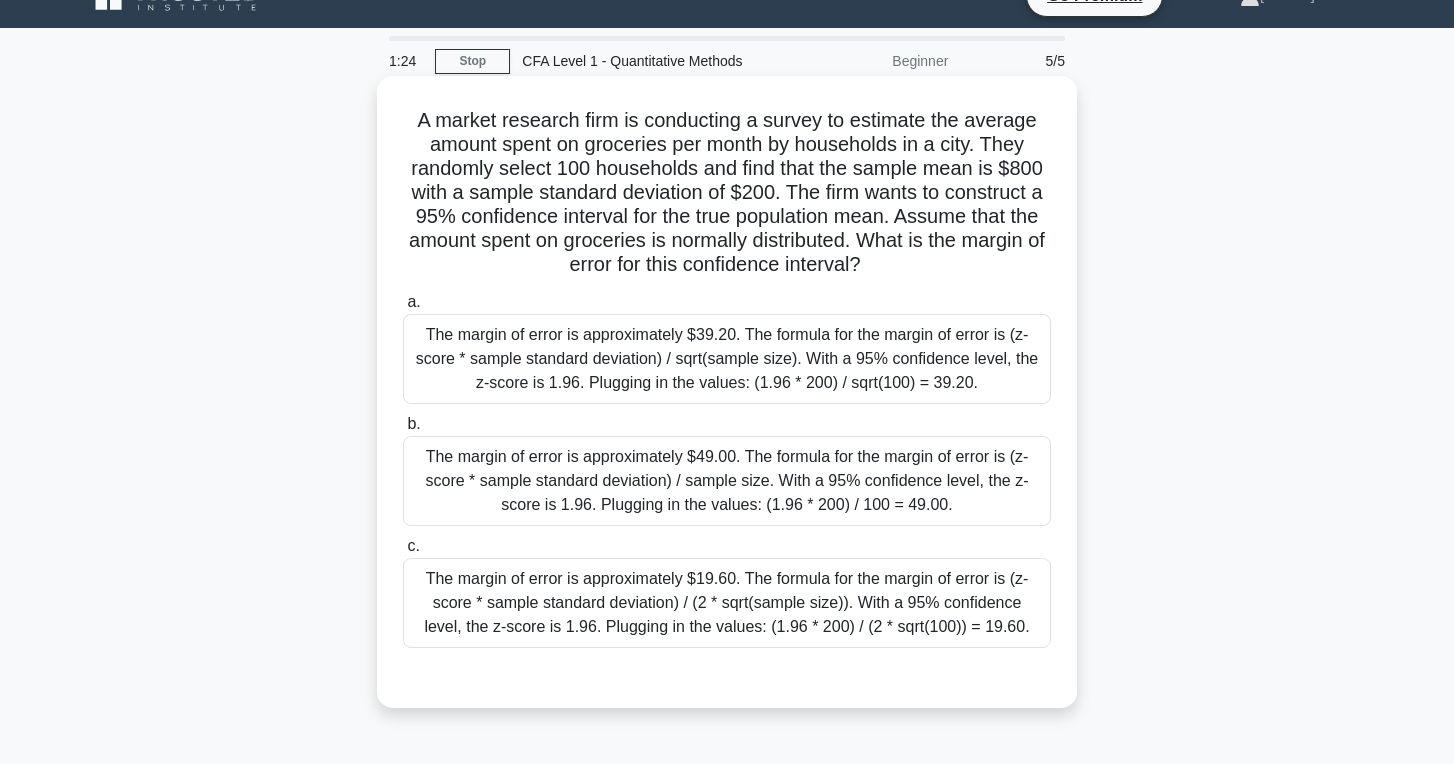 click on "The margin of error is approximately $39.20. The formula for the margin of error is (z-score * sample standard deviation) / sqrt(sample size). With a 95% confidence level, the z-score is 1.96. Plugging in the values: (1.96 * 200) / sqrt(100) = 39.20." at bounding box center [727, 359] 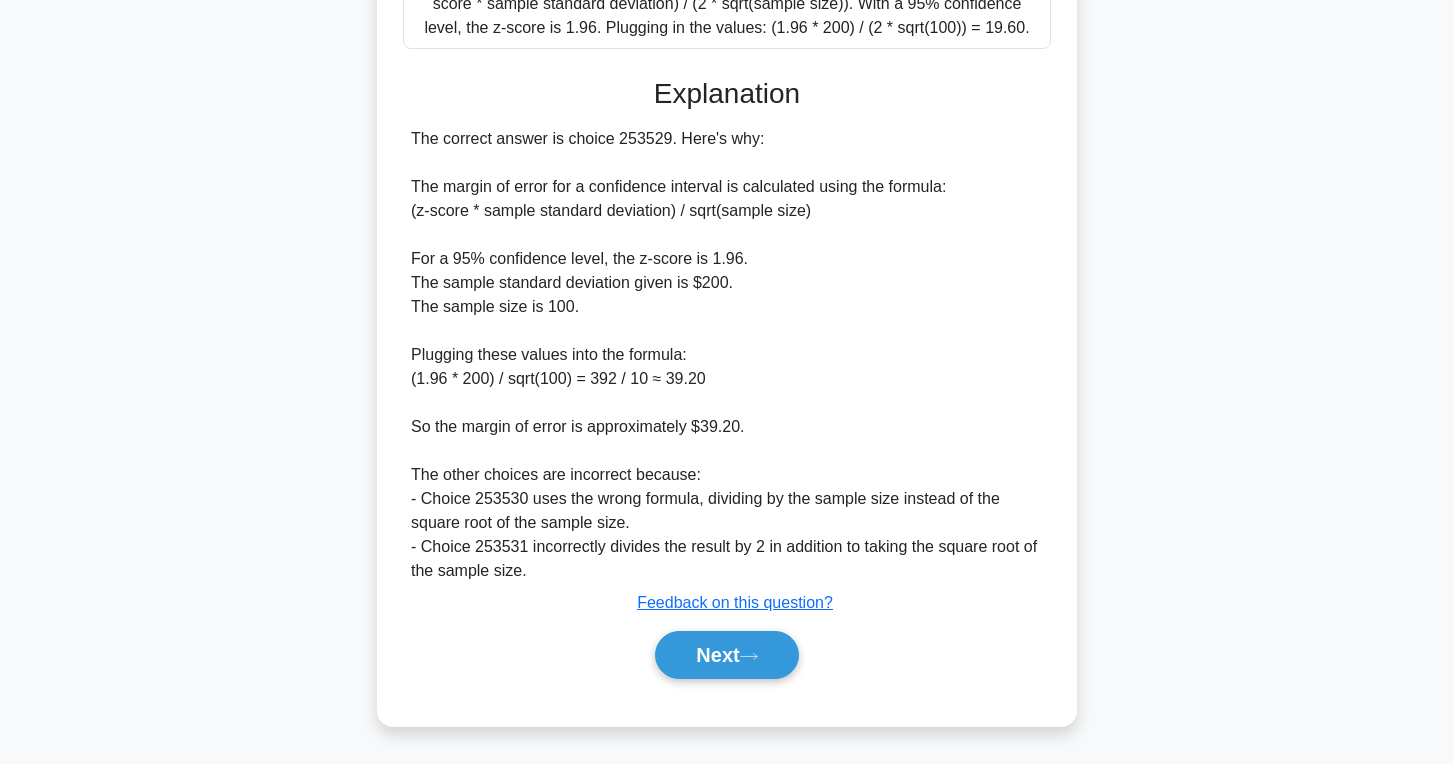 scroll, scrollTop: 635, scrollLeft: 0, axis: vertical 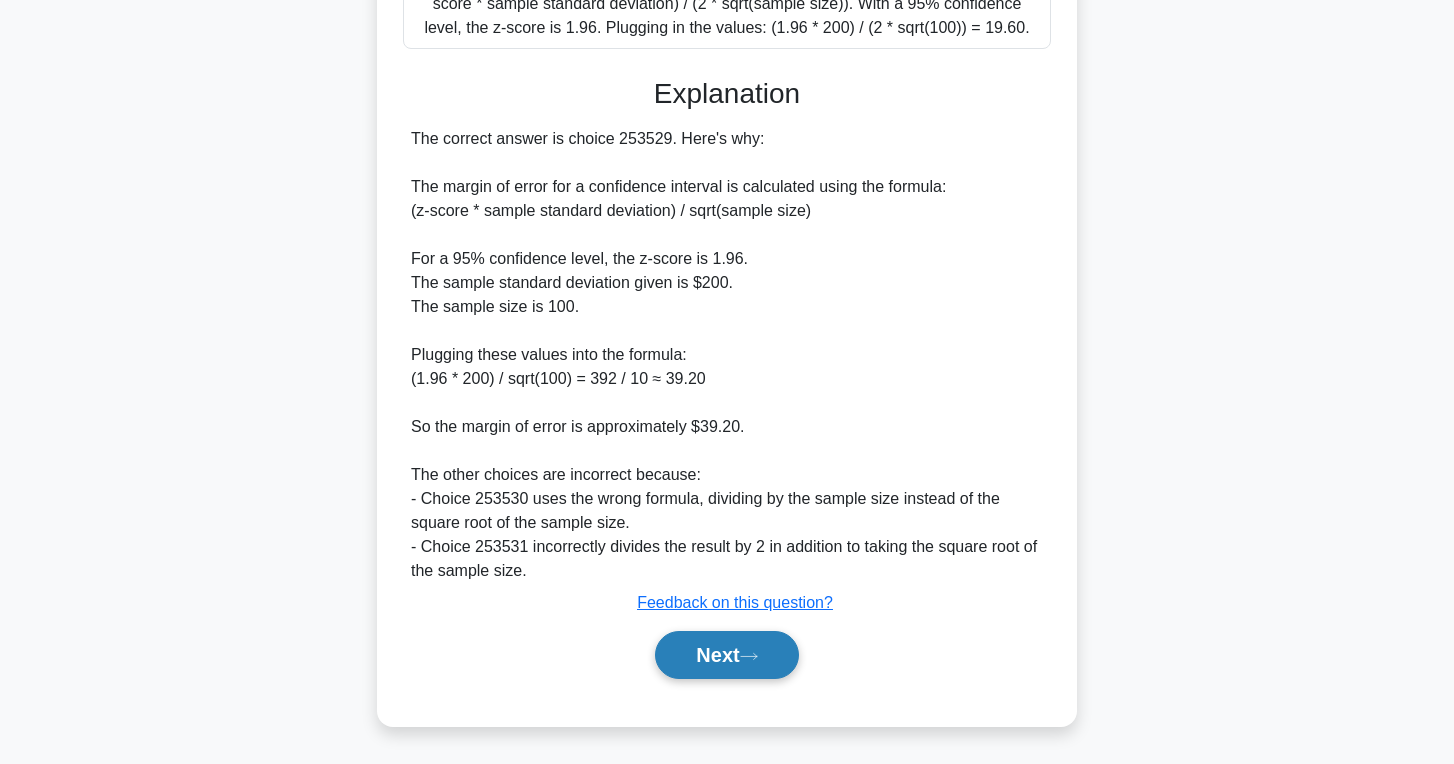 click on "Next" at bounding box center [726, 655] 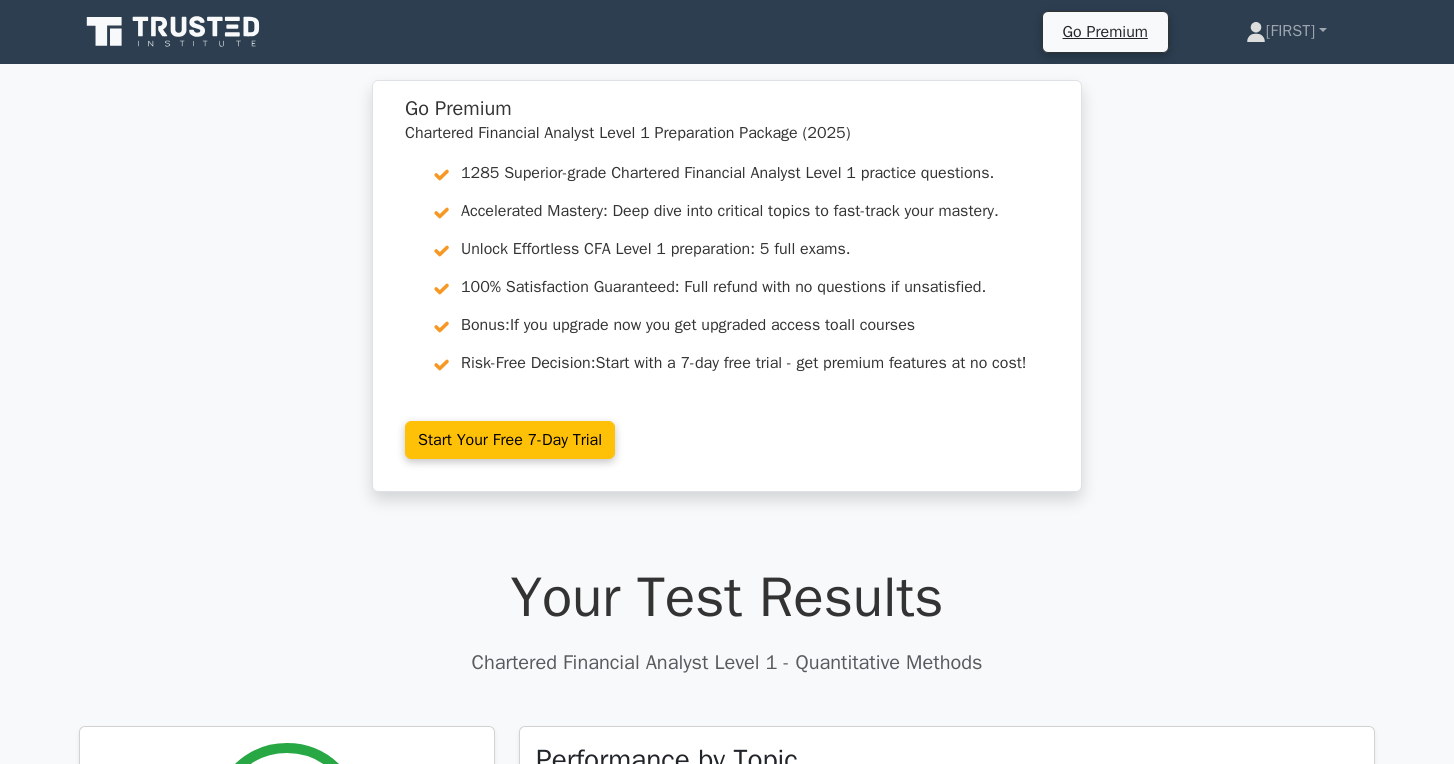 scroll, scrollTop: 0, scrollLeft: 0, axis: both 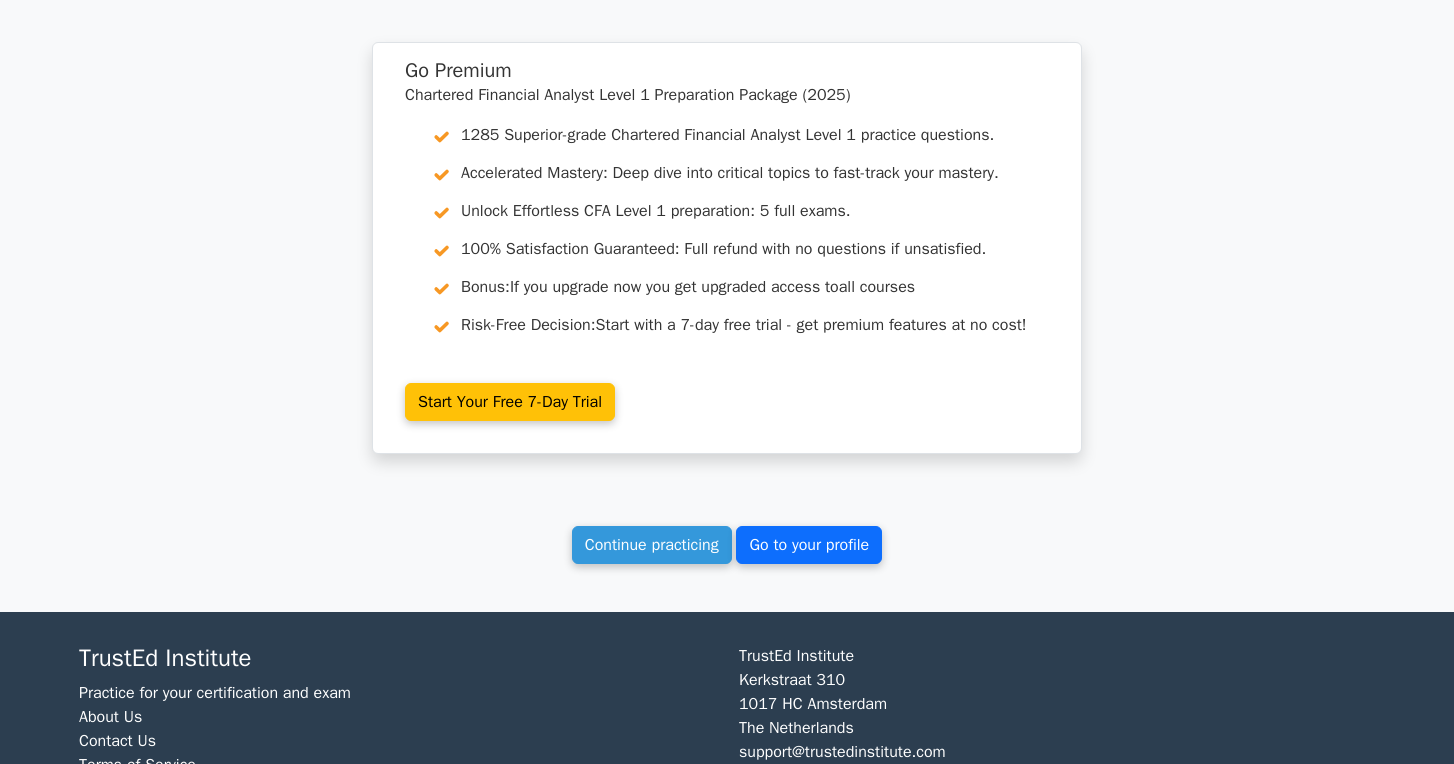 click on "Go to your profile" at bounding box center [809, 545] 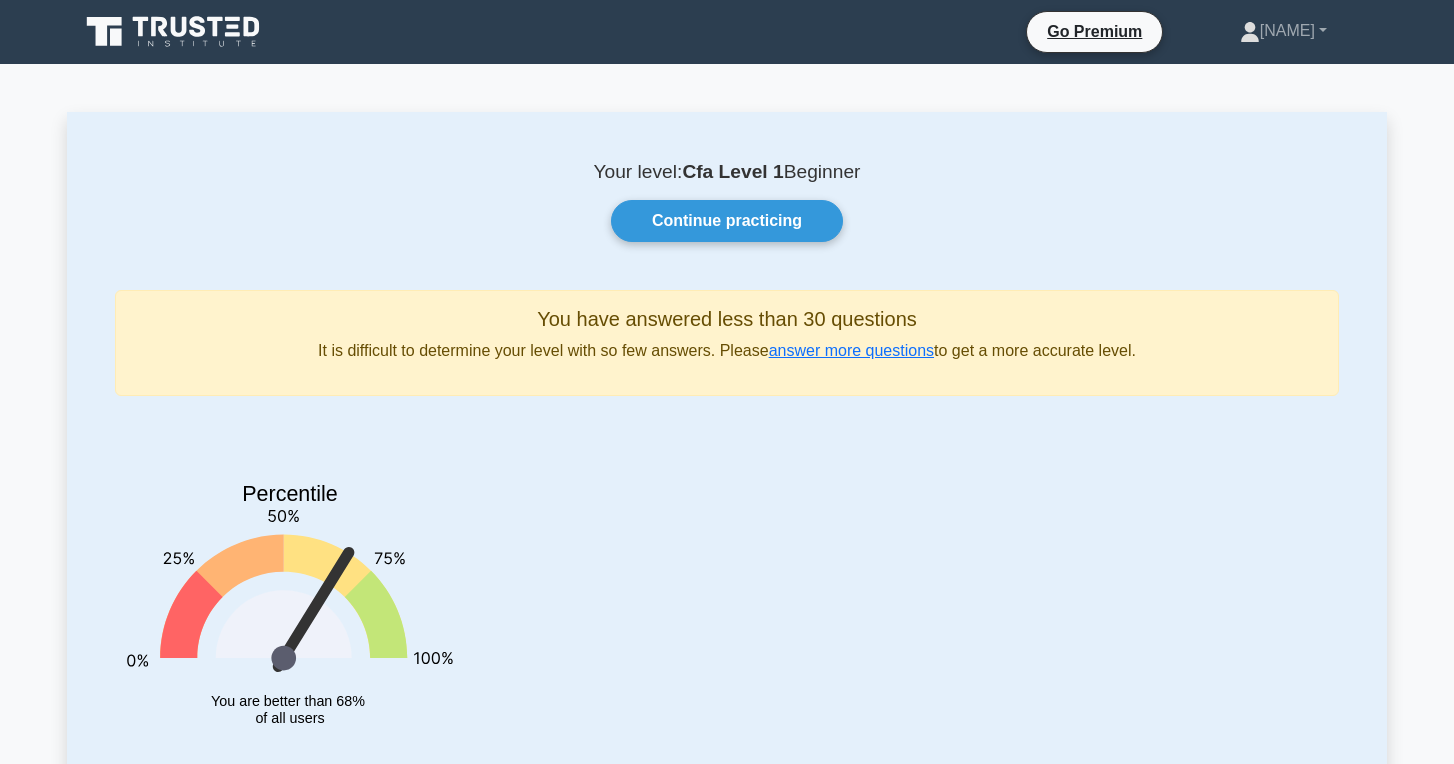 scroll, scrollTop: 0, scrollLeft: 0, axis: both 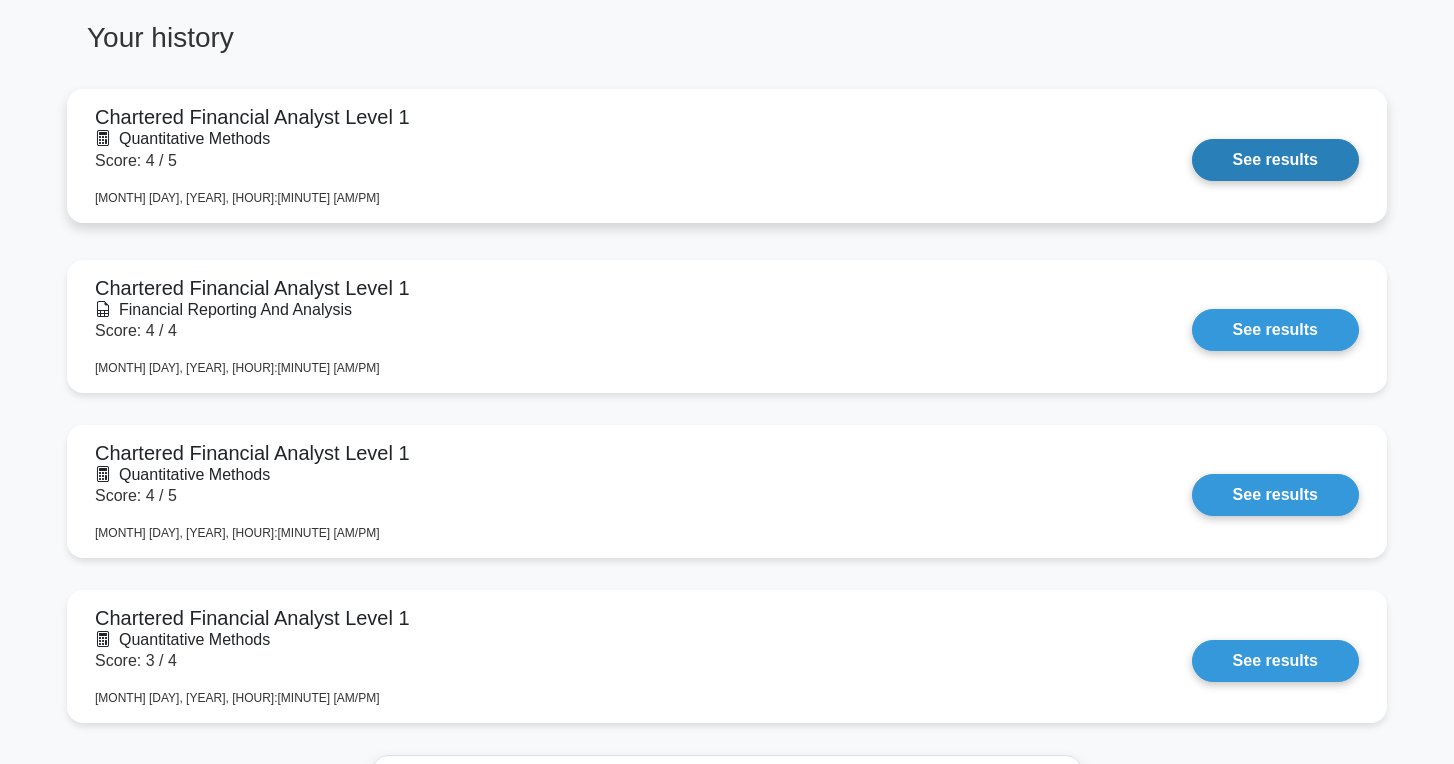 click on "See results" at bounding box center (1275, 160) 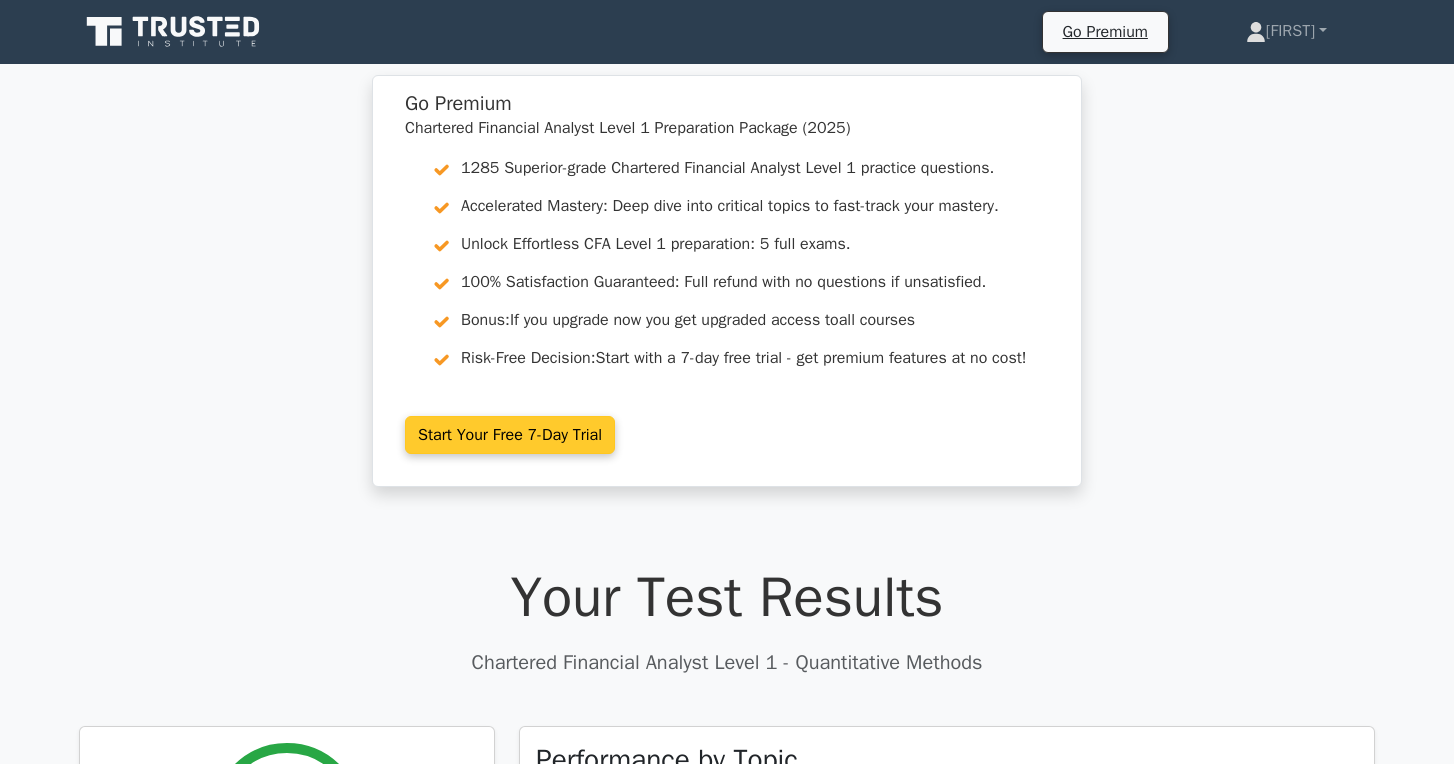 scroll, scrollTop: 0, scrollLeft: 0, axis: both 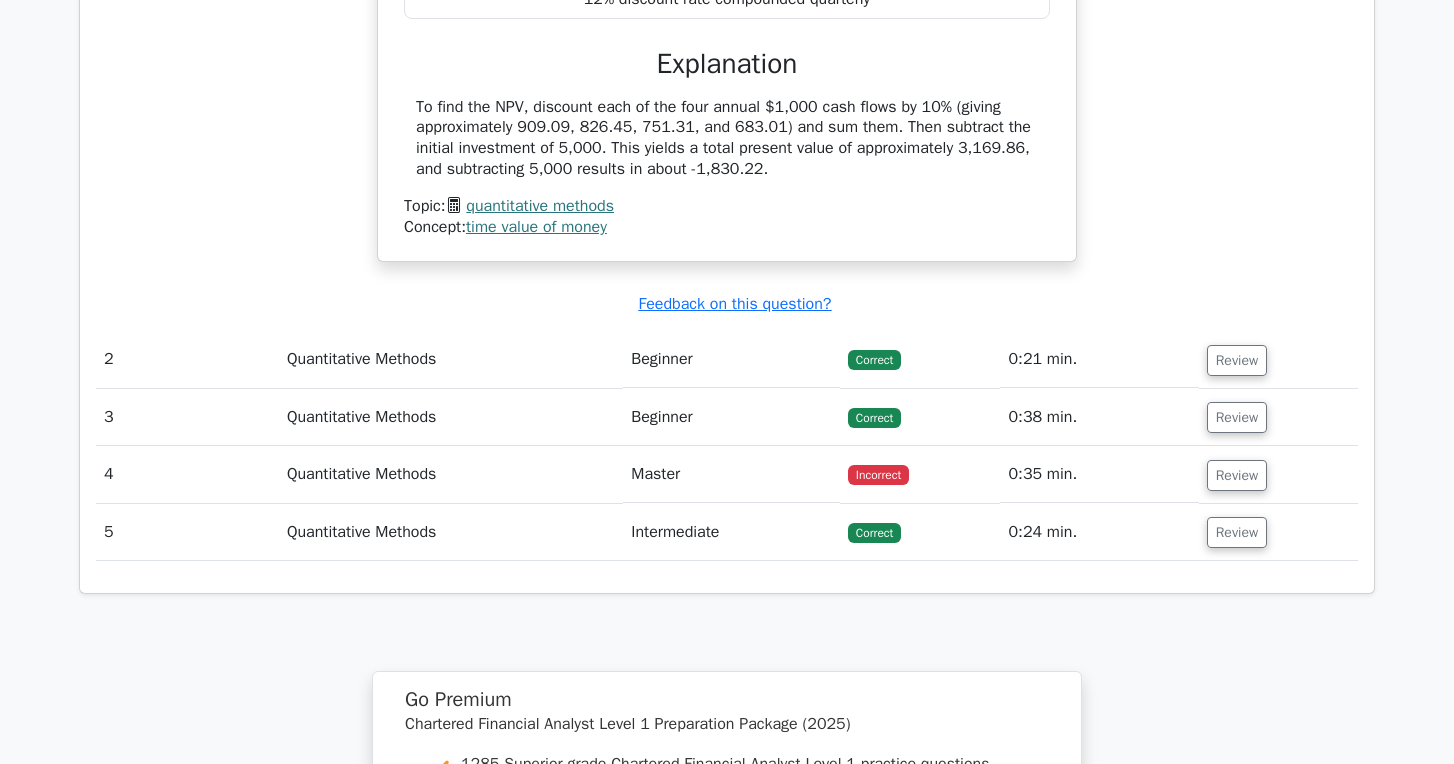 click on "Master" at bounding box center (731, 474) 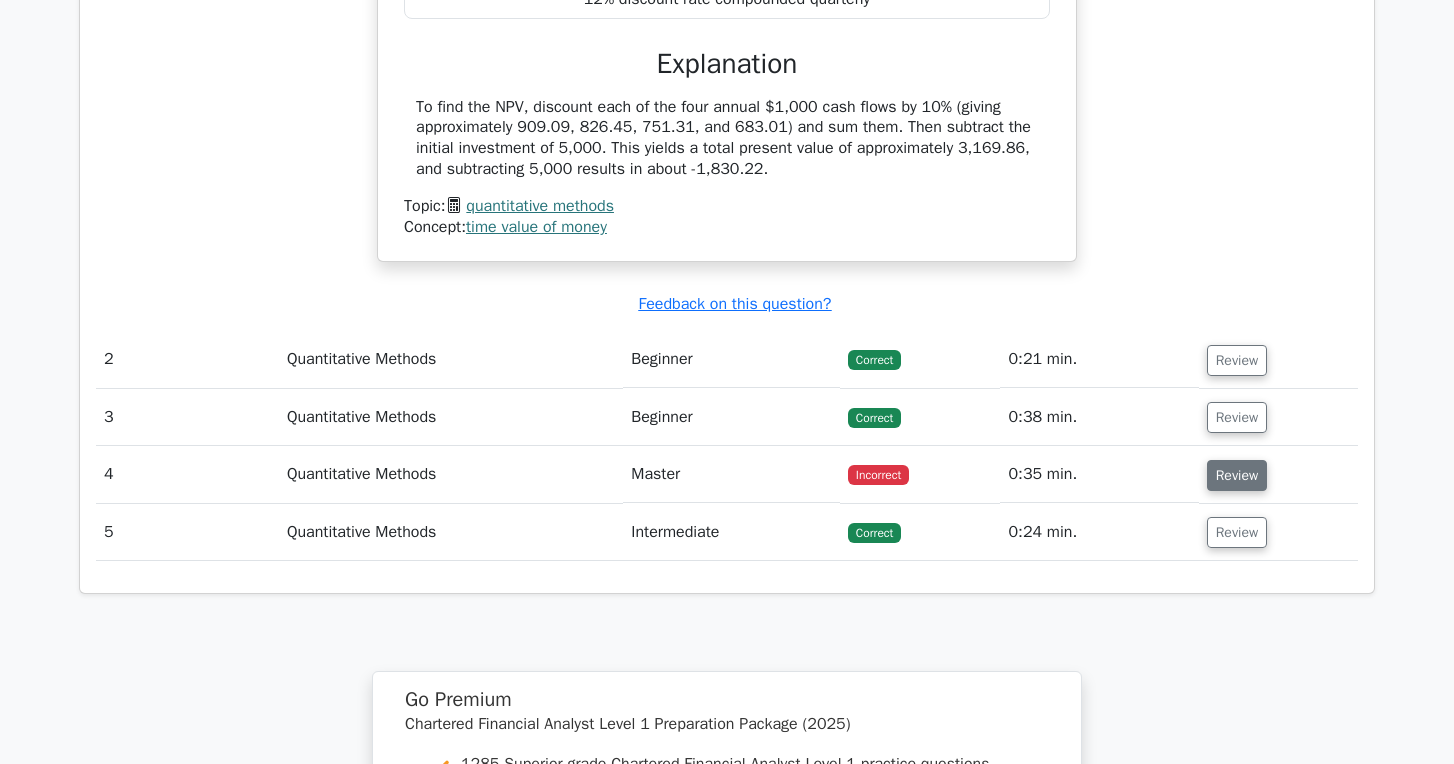 click on "Review" at bounding box center (1237, 475) 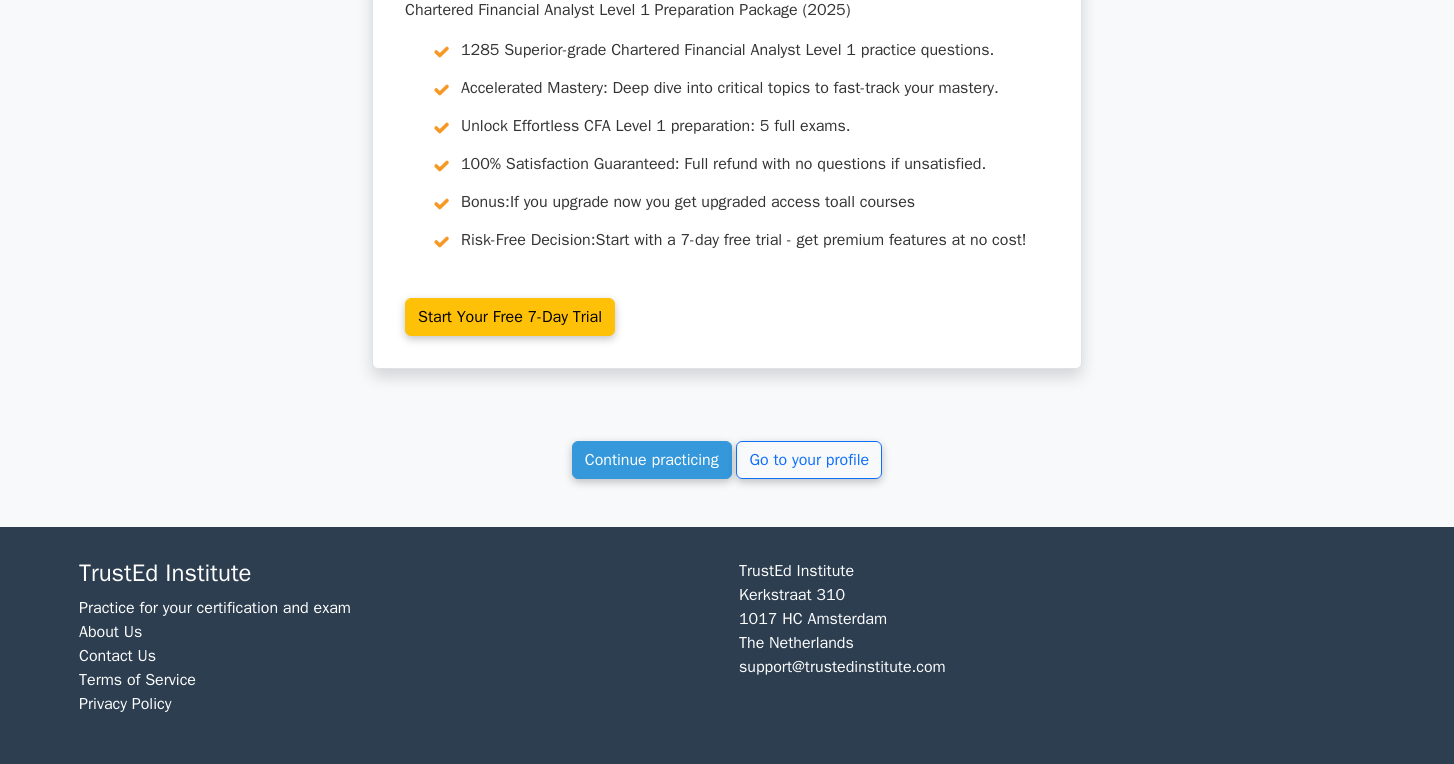 scroll, scrollTop: 3649, scrollLeft: 0, axis: vertical 